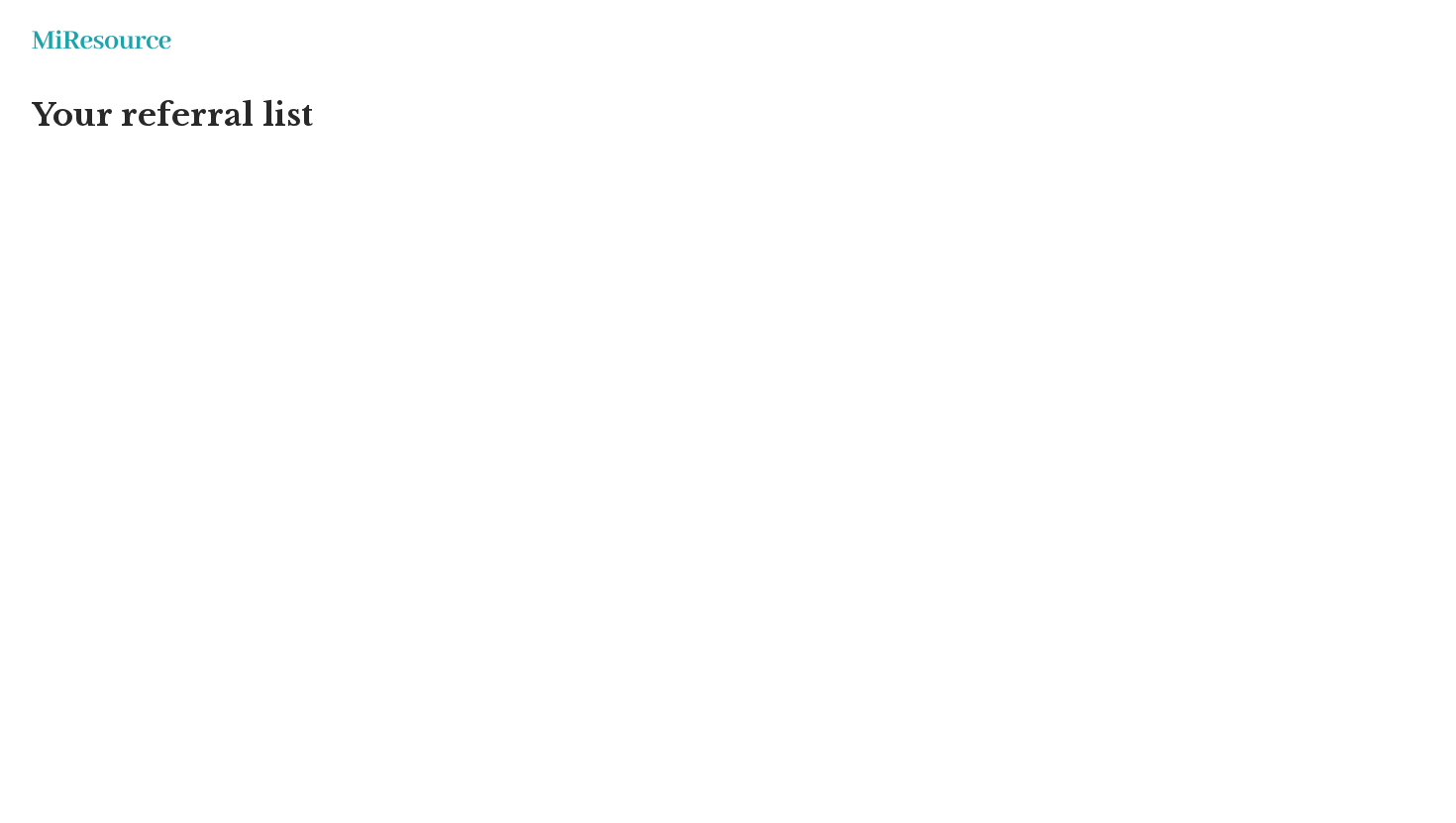 scroll, scrollTop: 0, scrollLeft: 0, axis: both 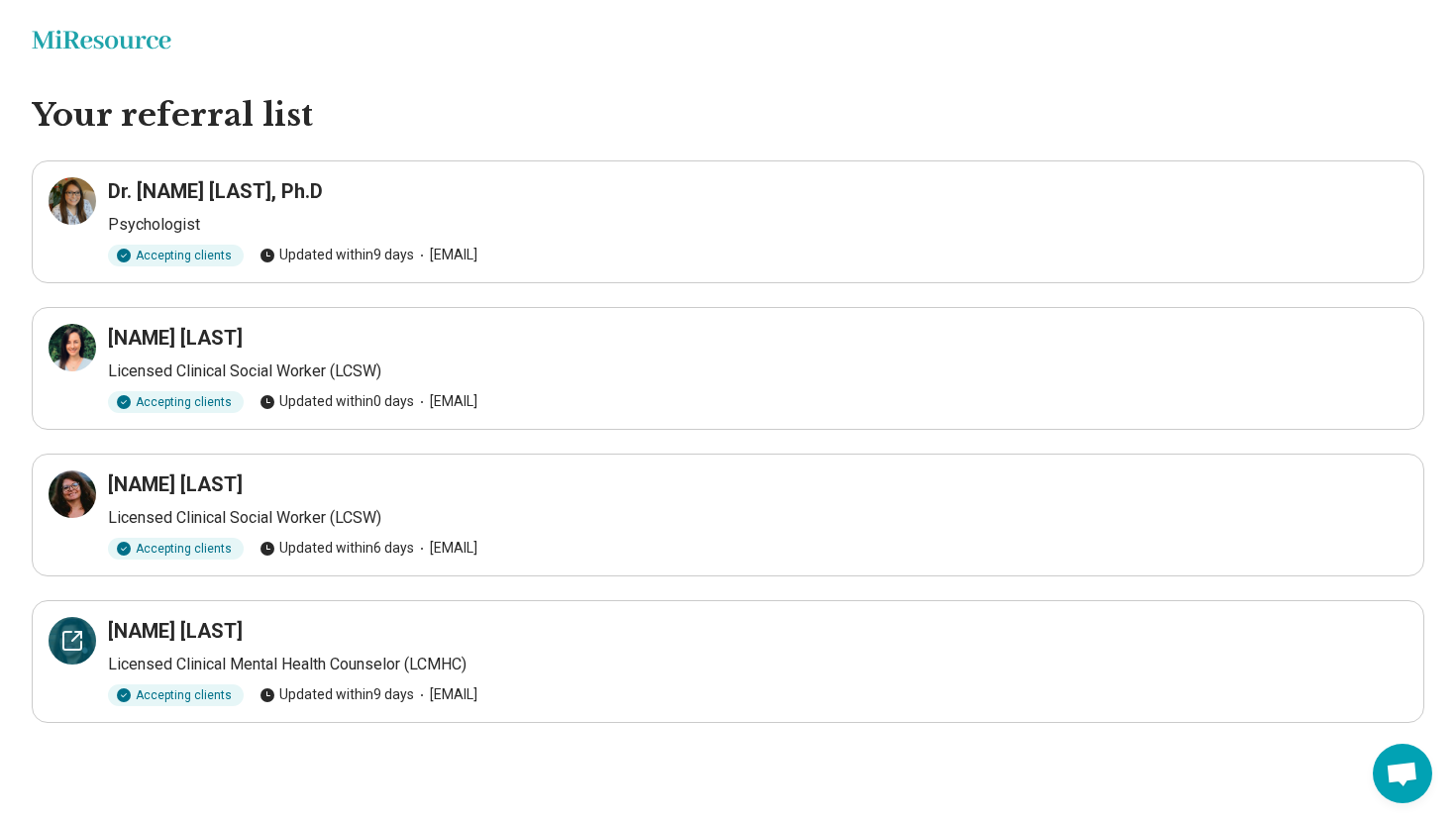 click 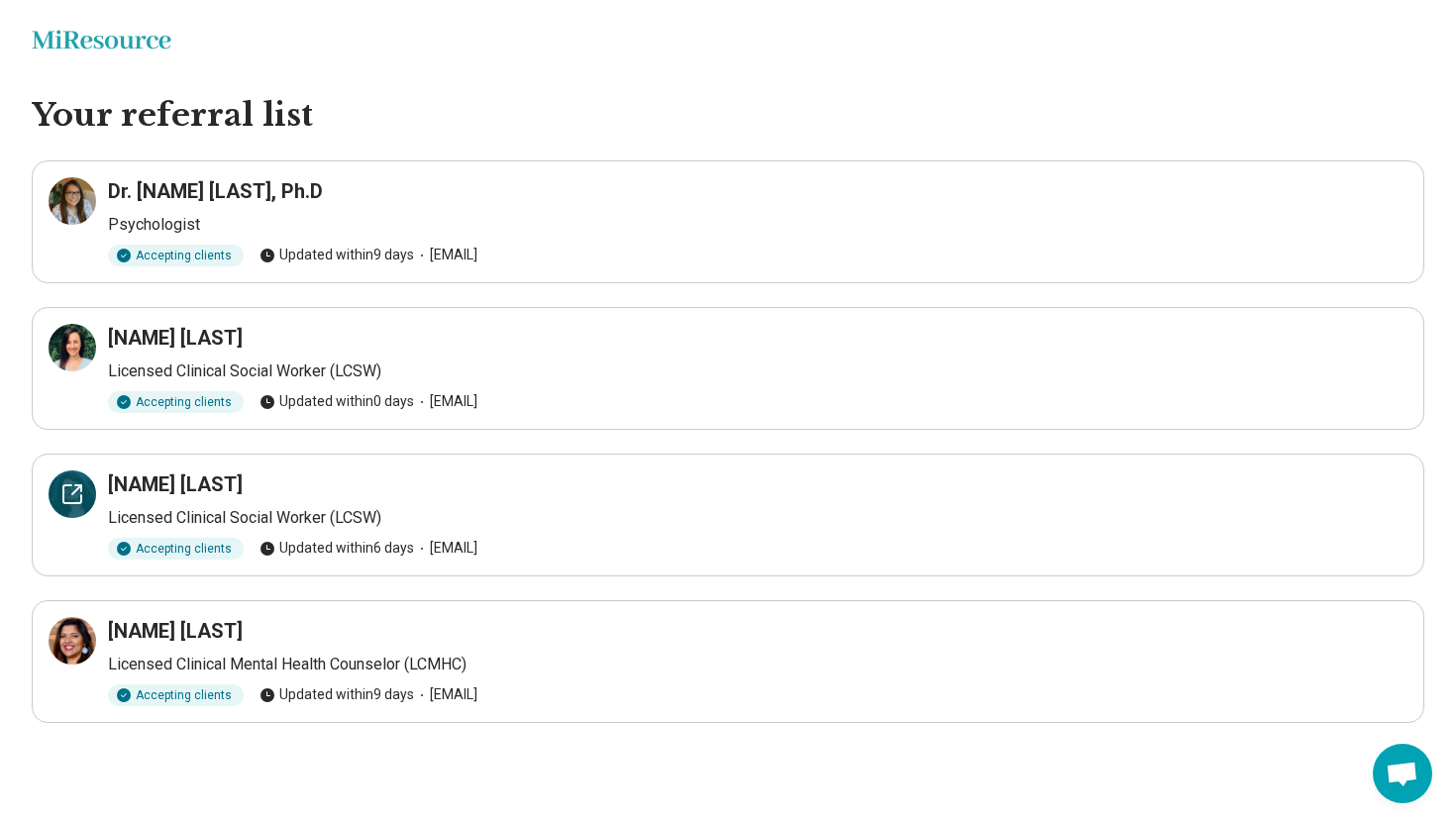 click 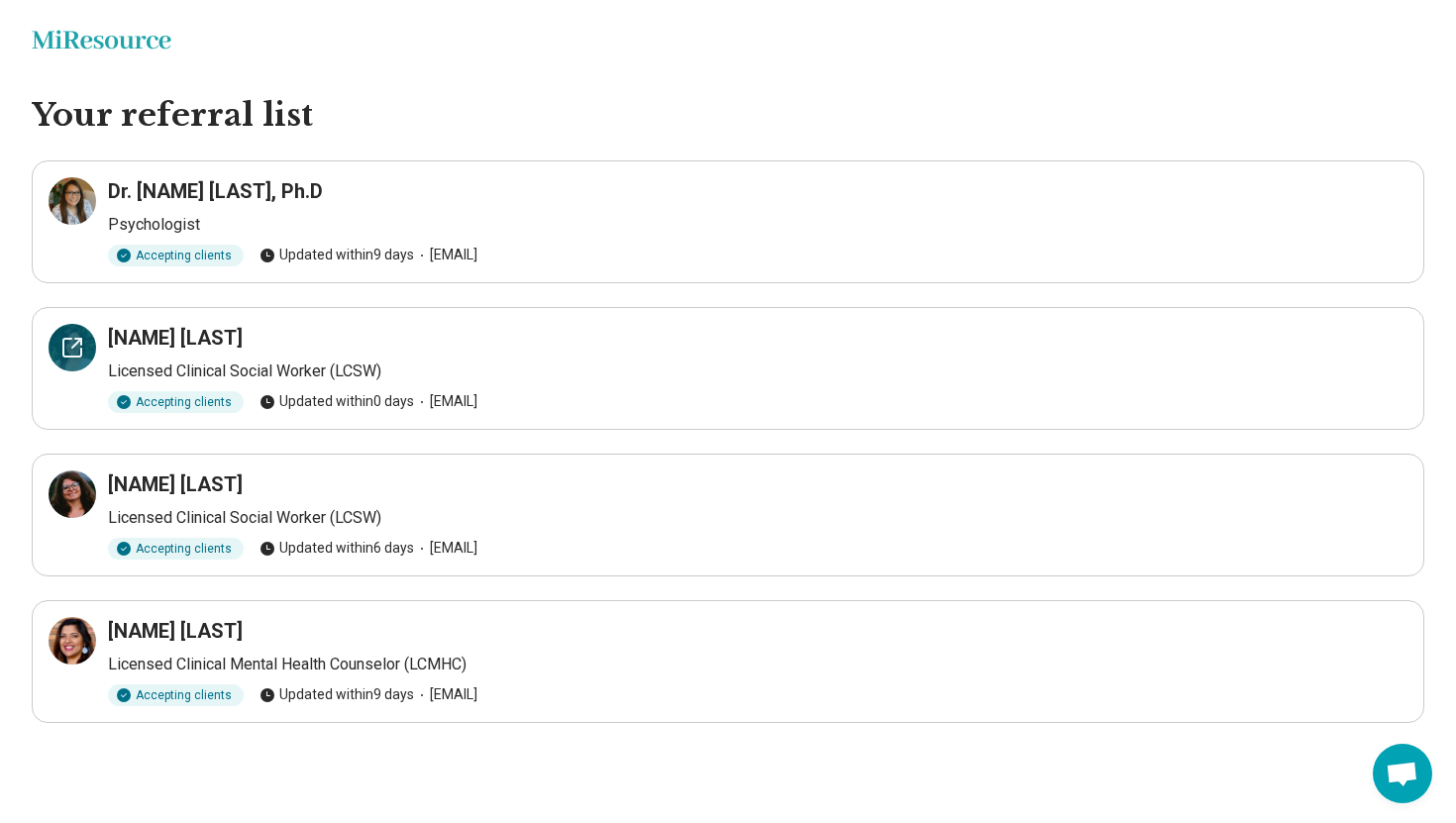 click 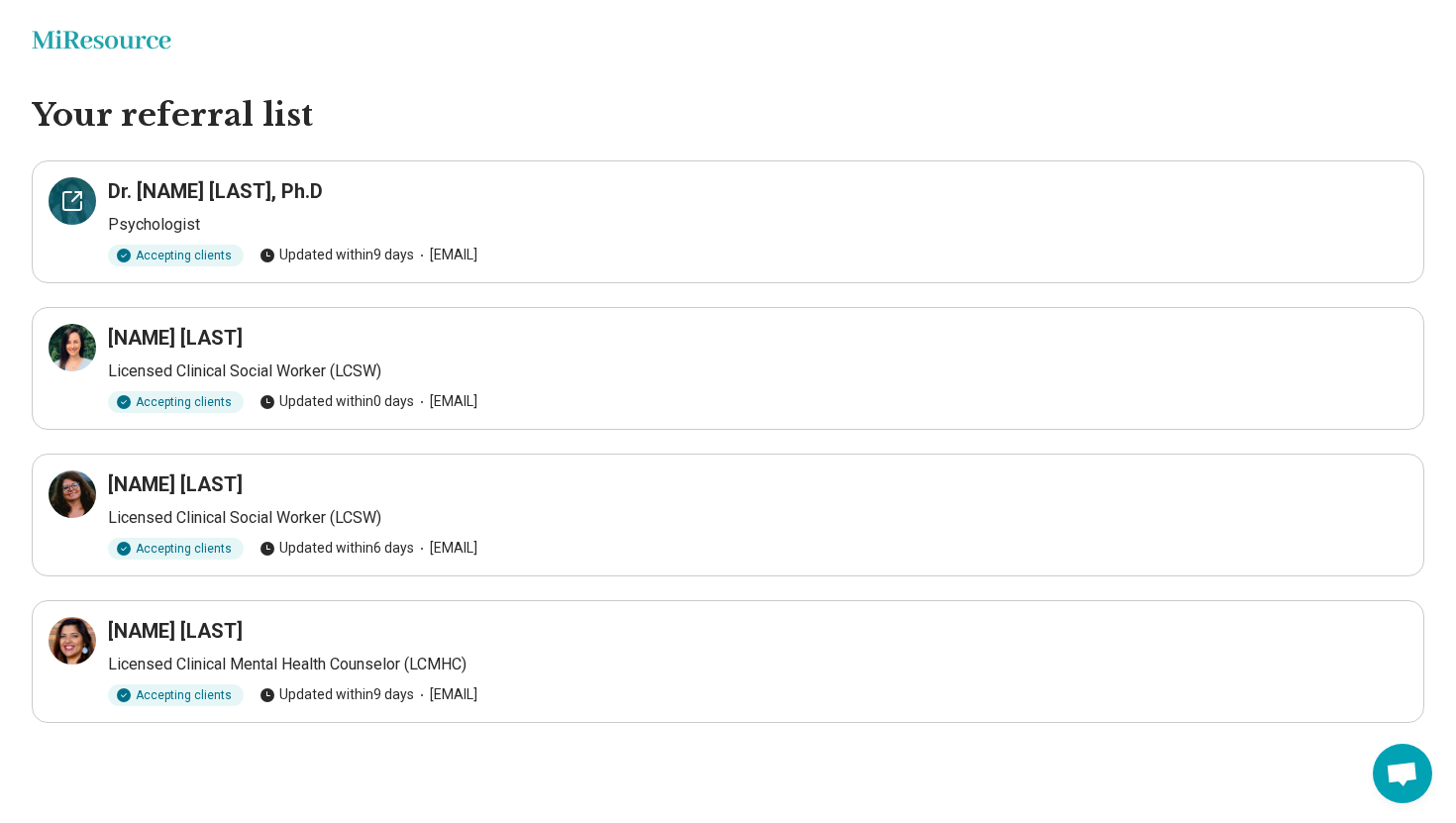 click at bounding box center (72, 201) 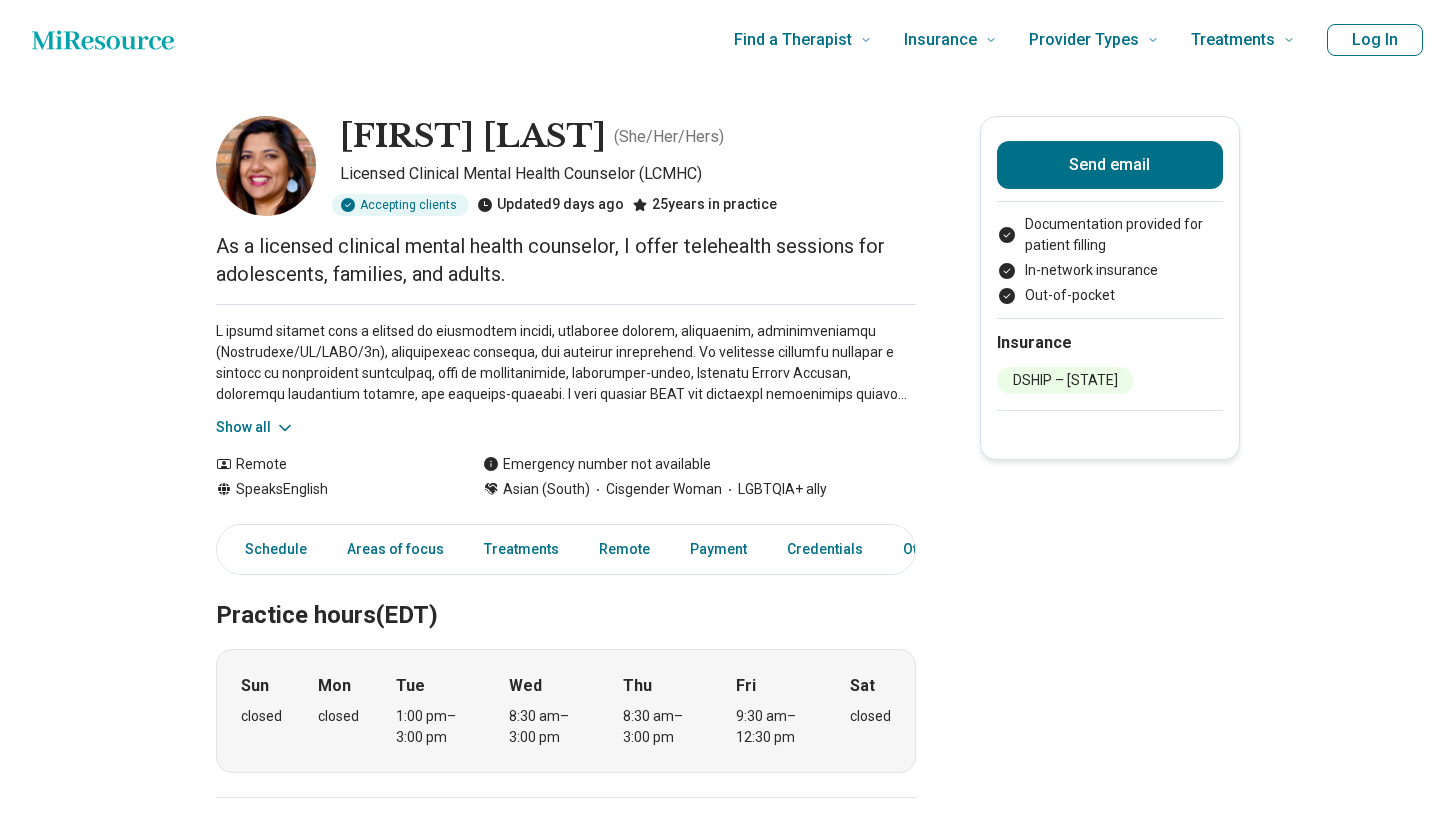 scroll, scrollTop: 0, scrollLeft: 0, axis: both 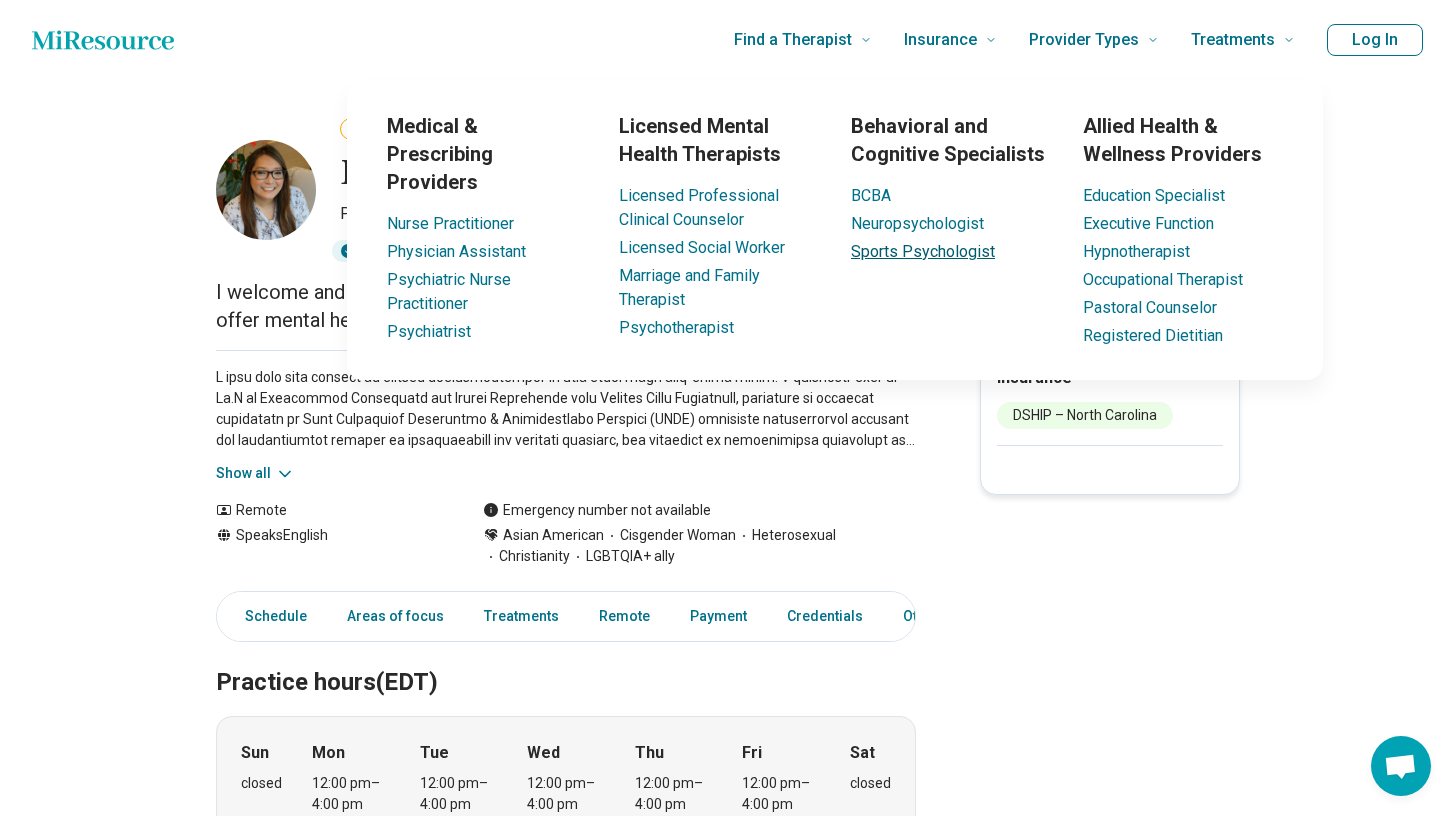 click on "Sports Psychologist" at bounding box center [923, 251] 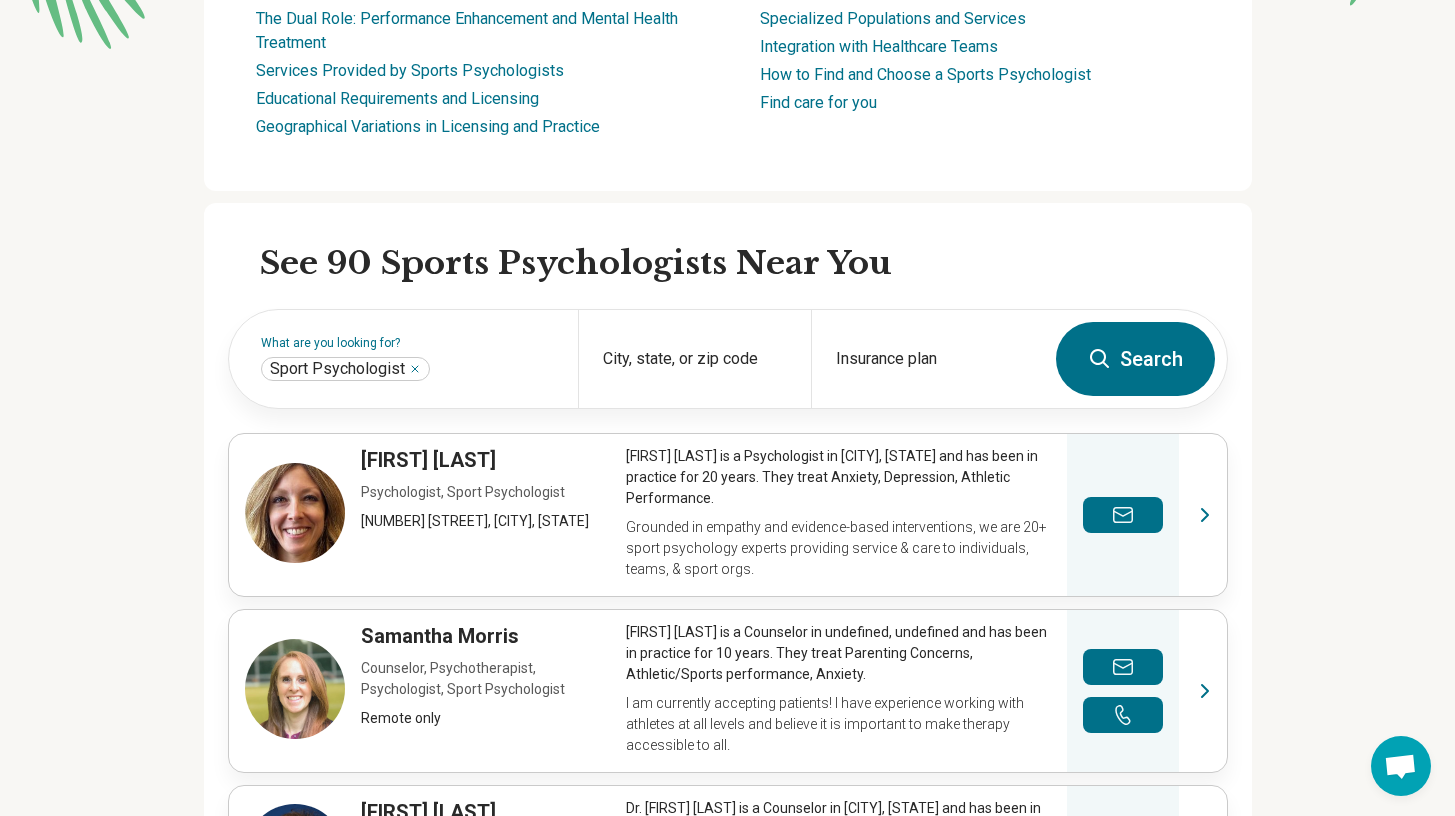 scroll, scrollTop: 599, scrollLeft: 0, axis: vertical 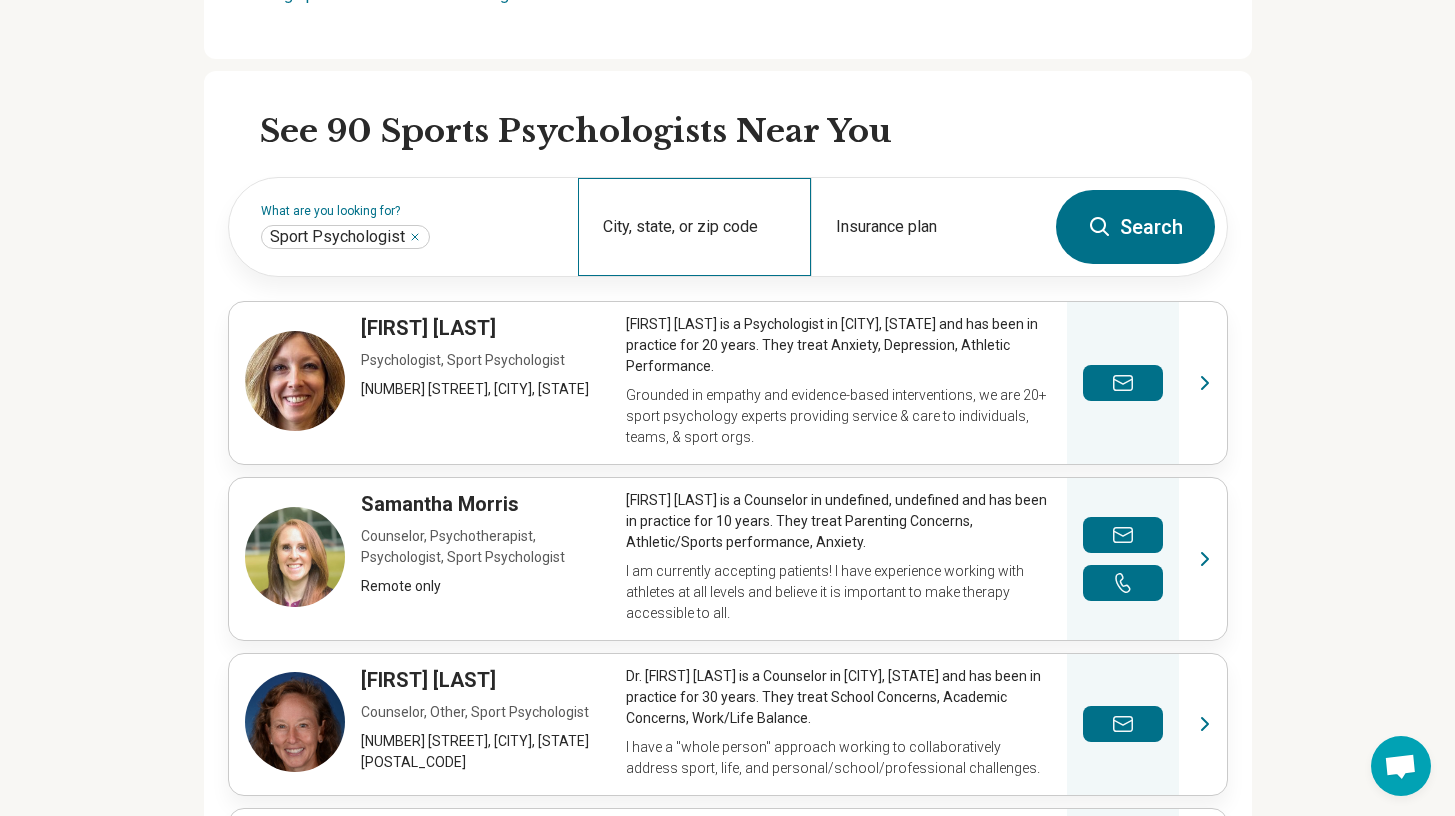 click on "City, state, or zip code" at bounding box center [694, 227] 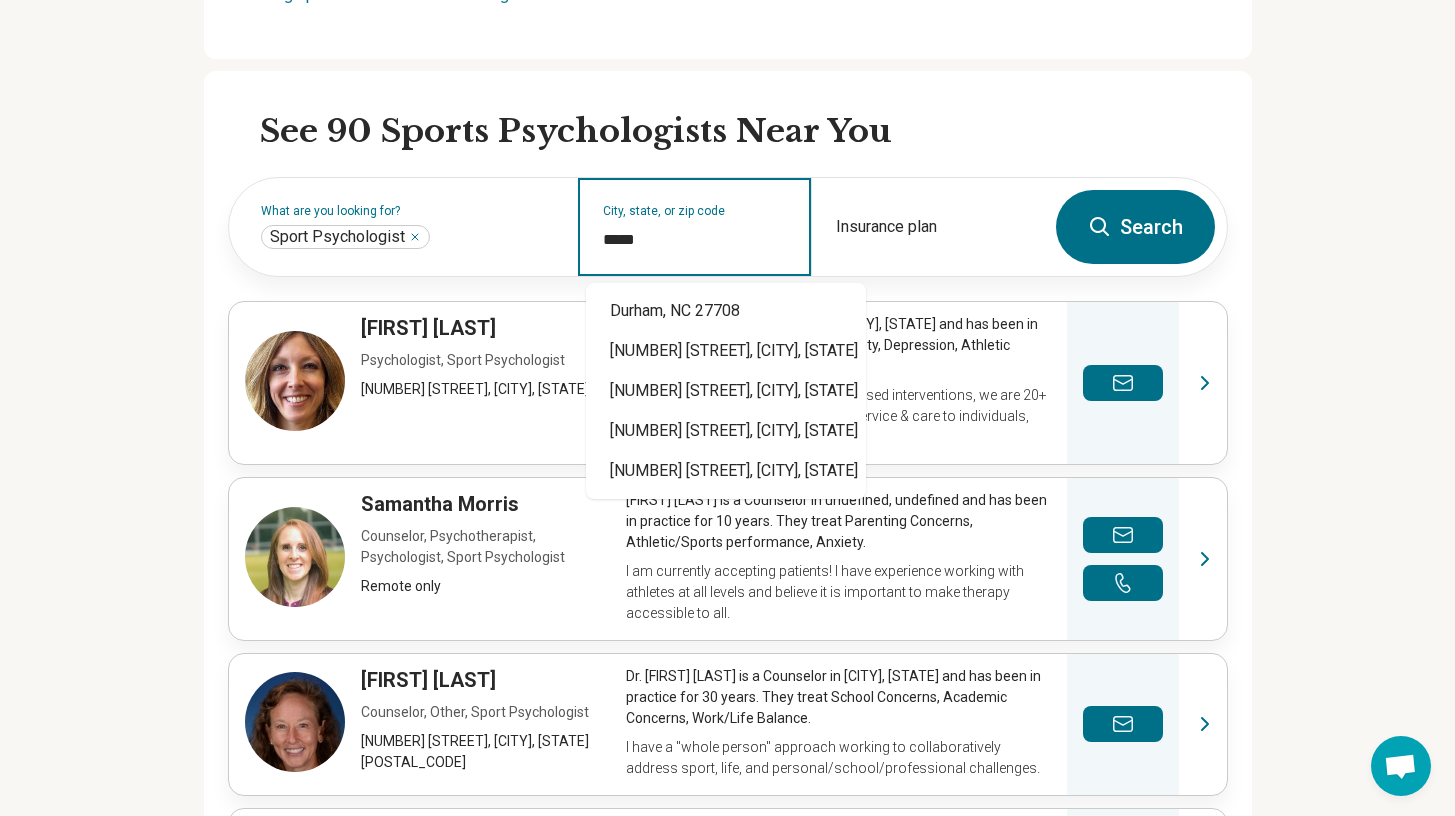 type on "*****" 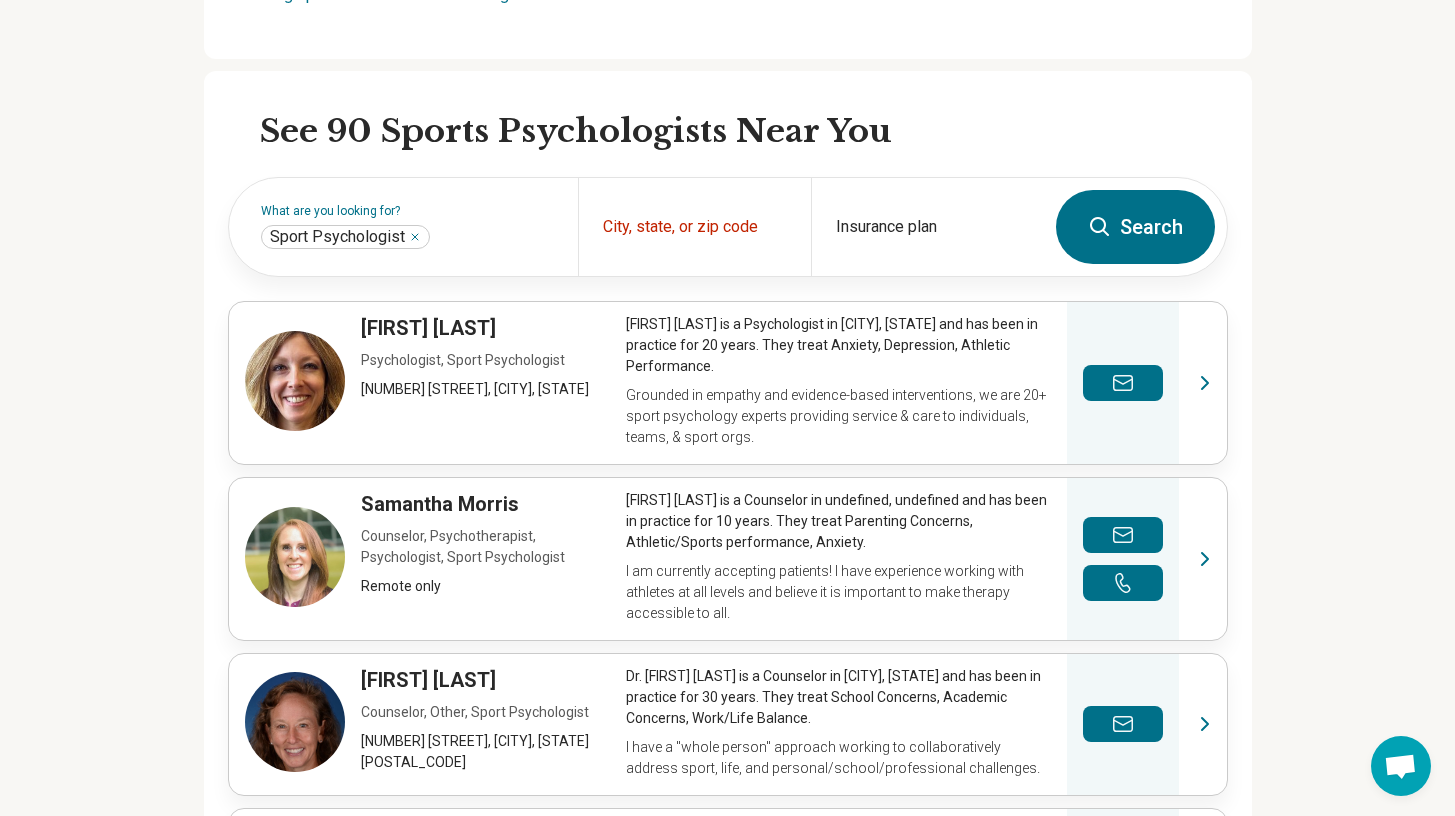 click on "Search" at bounding box center [1135, 227] 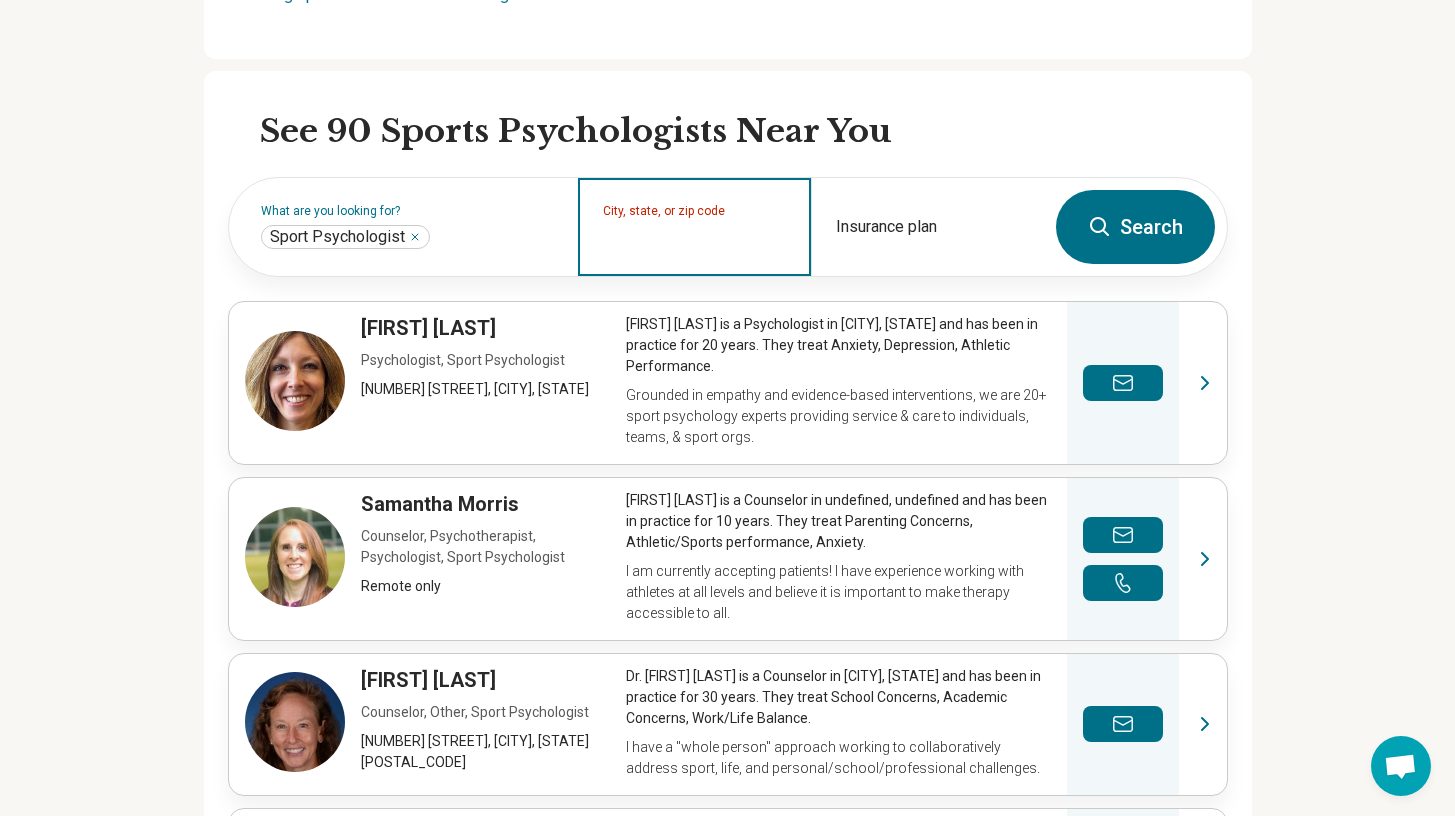 click on "City, state, or zip code" at bounding box center [695, 240] 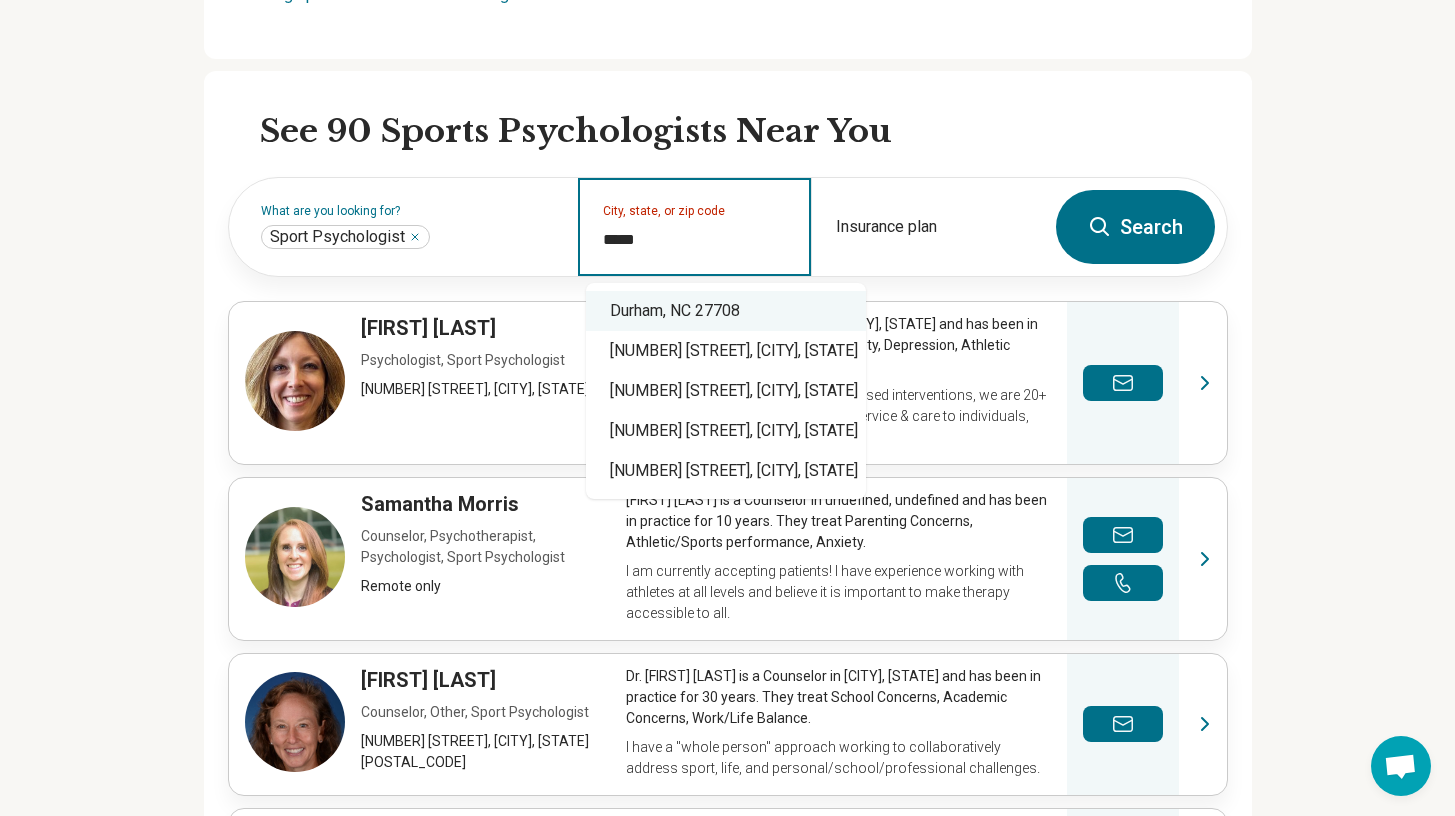 click on "Durham, NC 27708" at bounding box center [726, 311] 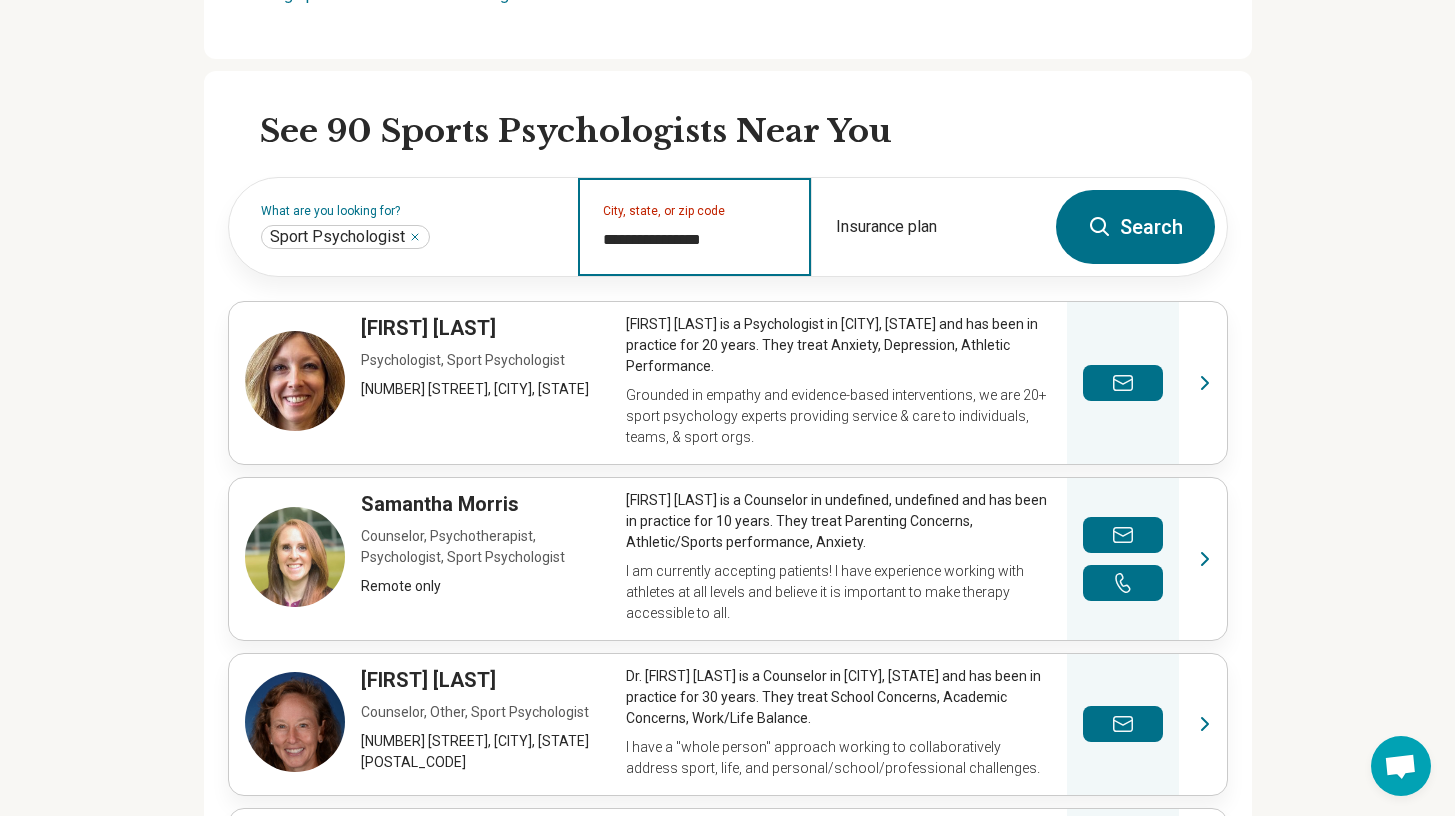 type on "**********" 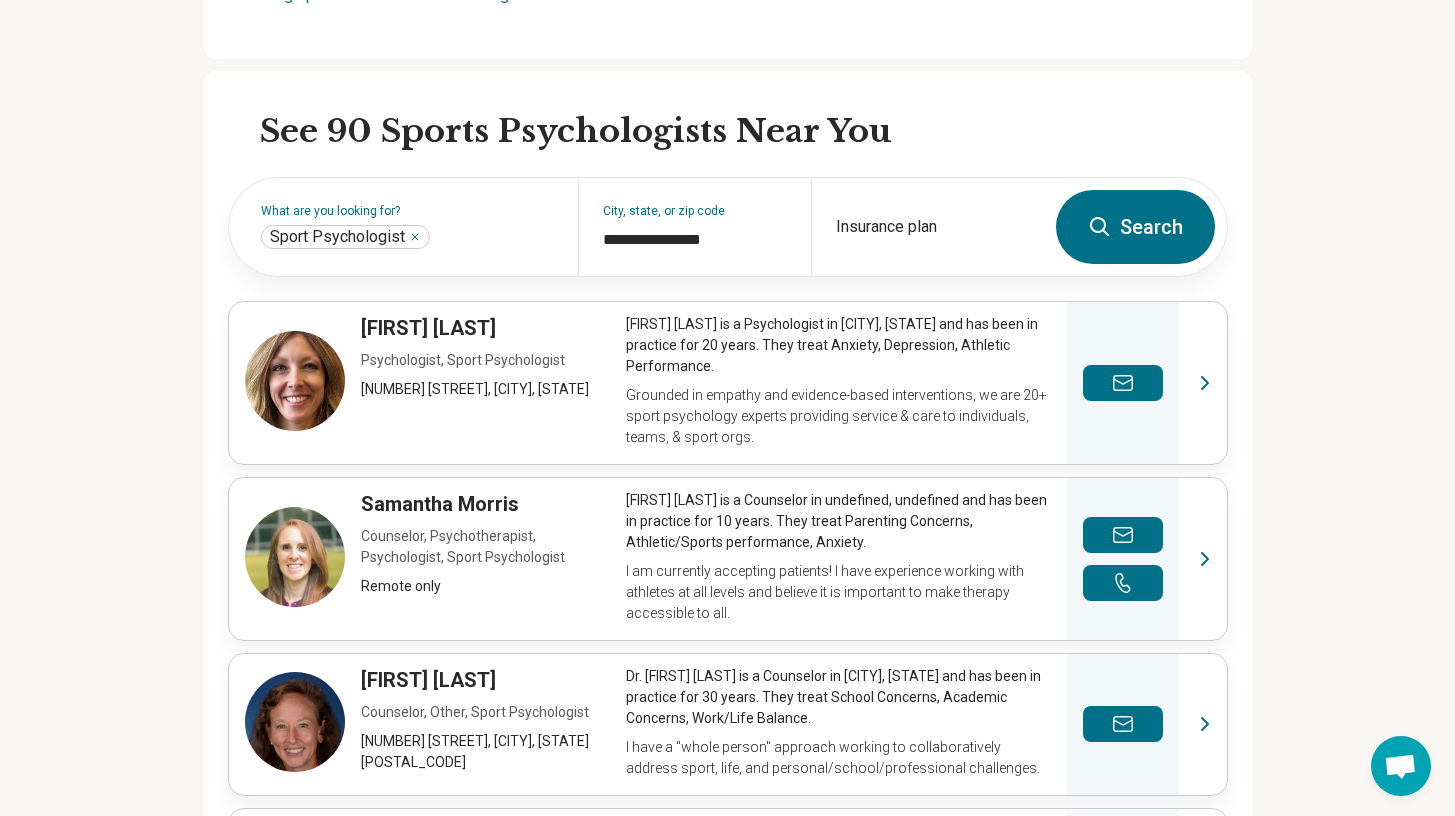 click on "Search" at bounding box center [1135, 227] 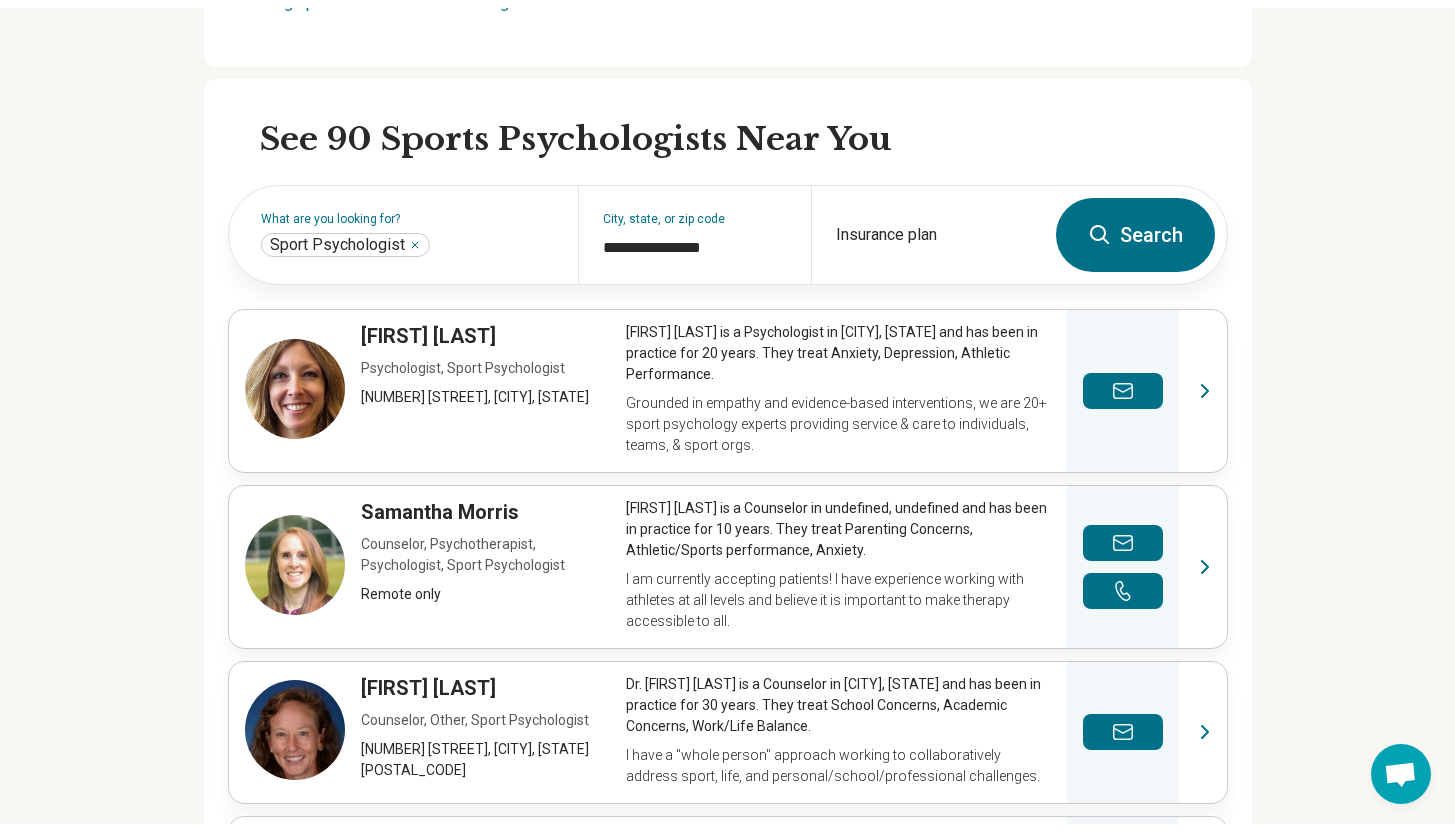 scroll, scrollTop: 0, scrollLeft: 0, axis: both 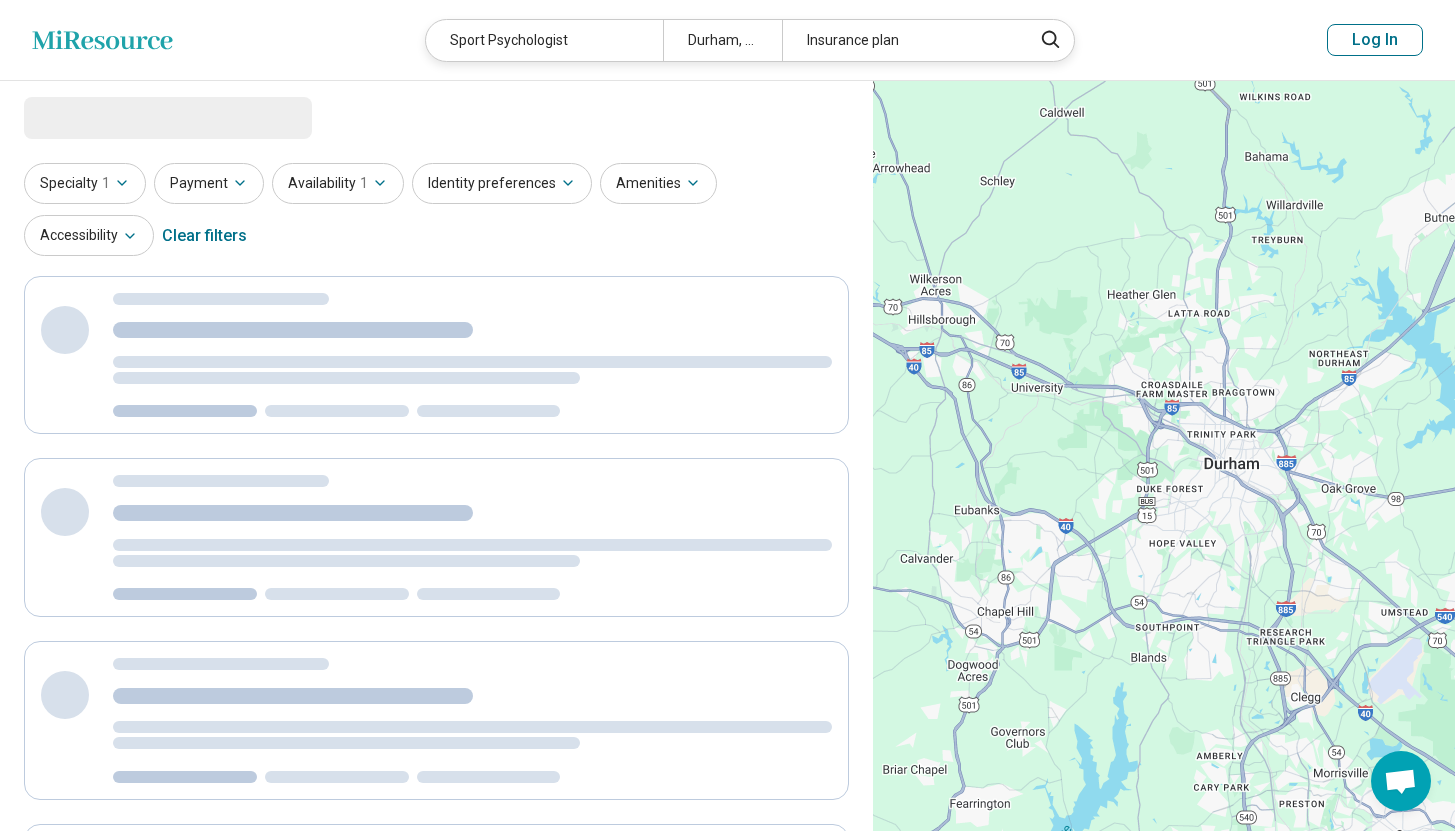 select on "***" 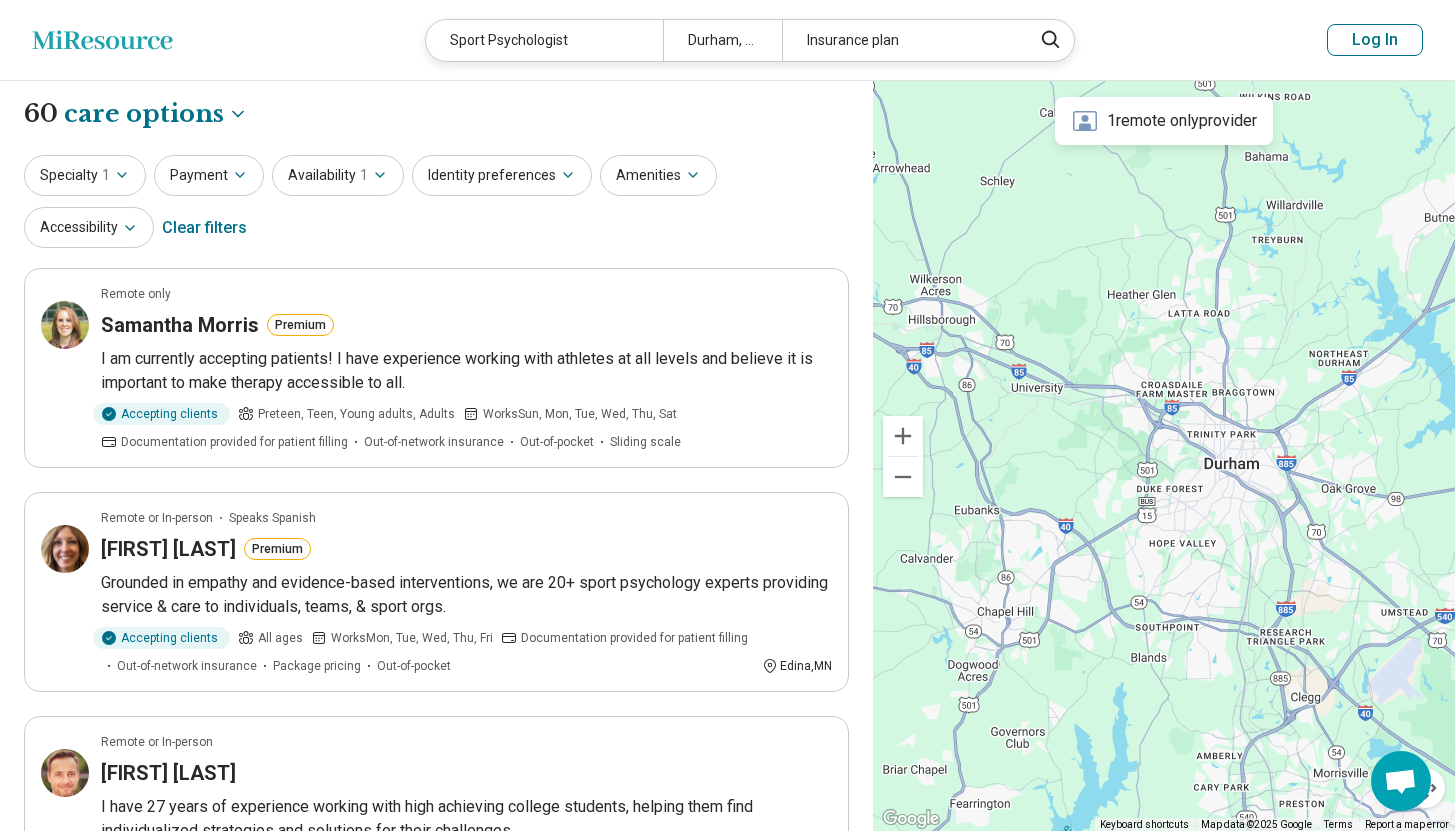 click on "1  remote only  provider" at bounding box center [1164, 121] 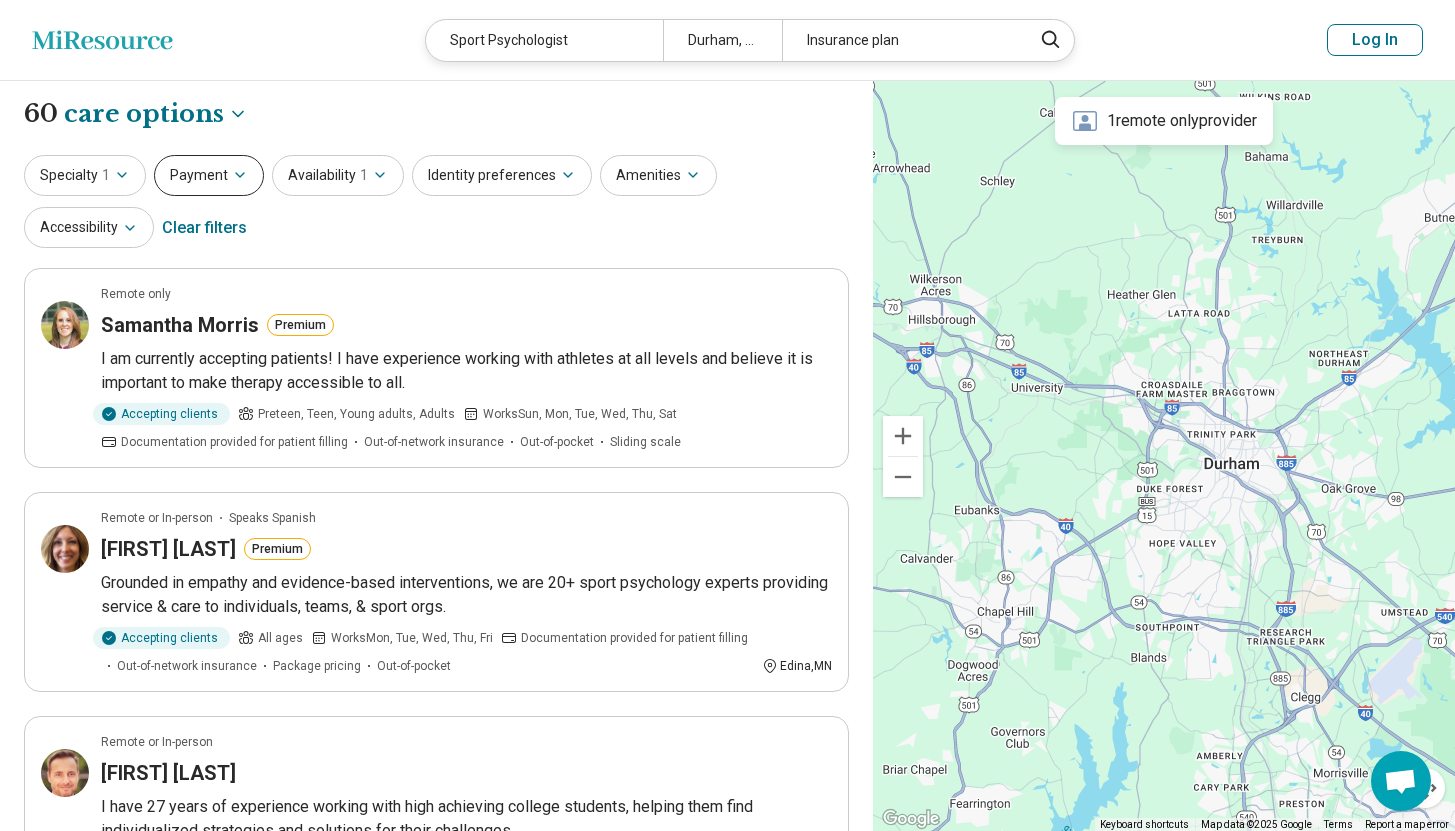click 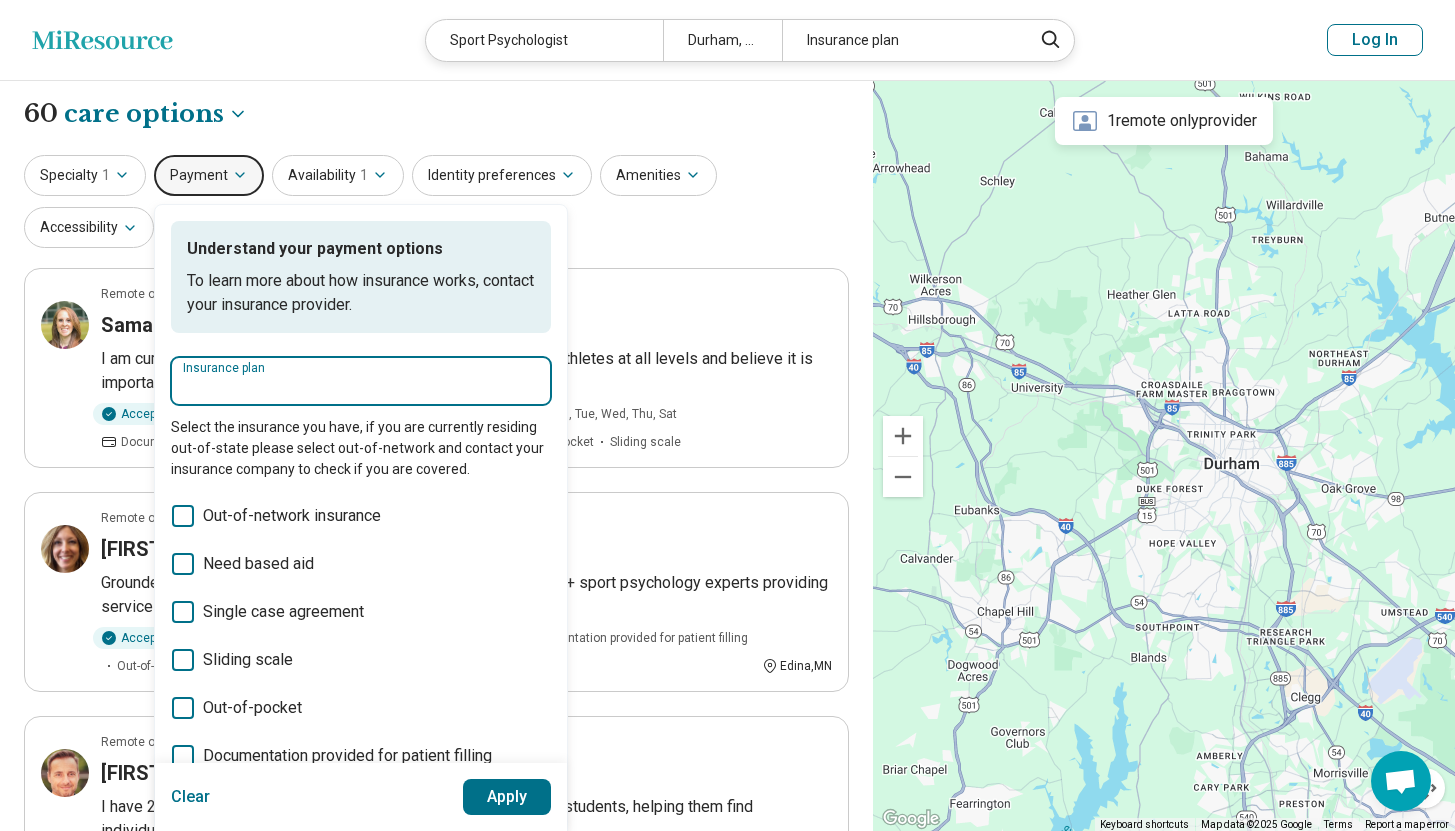 click on "Insurance plan" at bounding box center (361, 387) 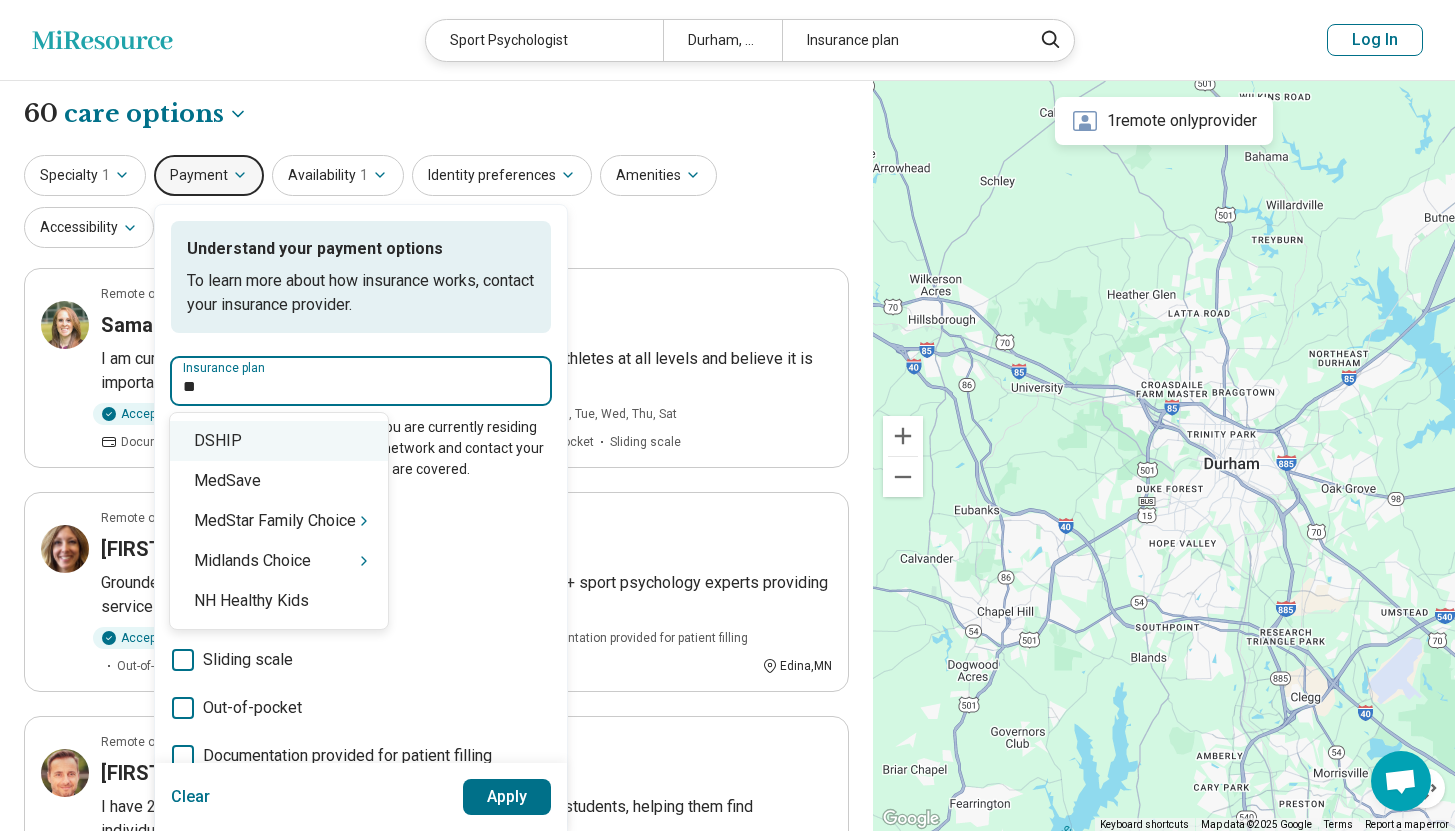 click on "DSHIP" at bounding box center [279, 441] 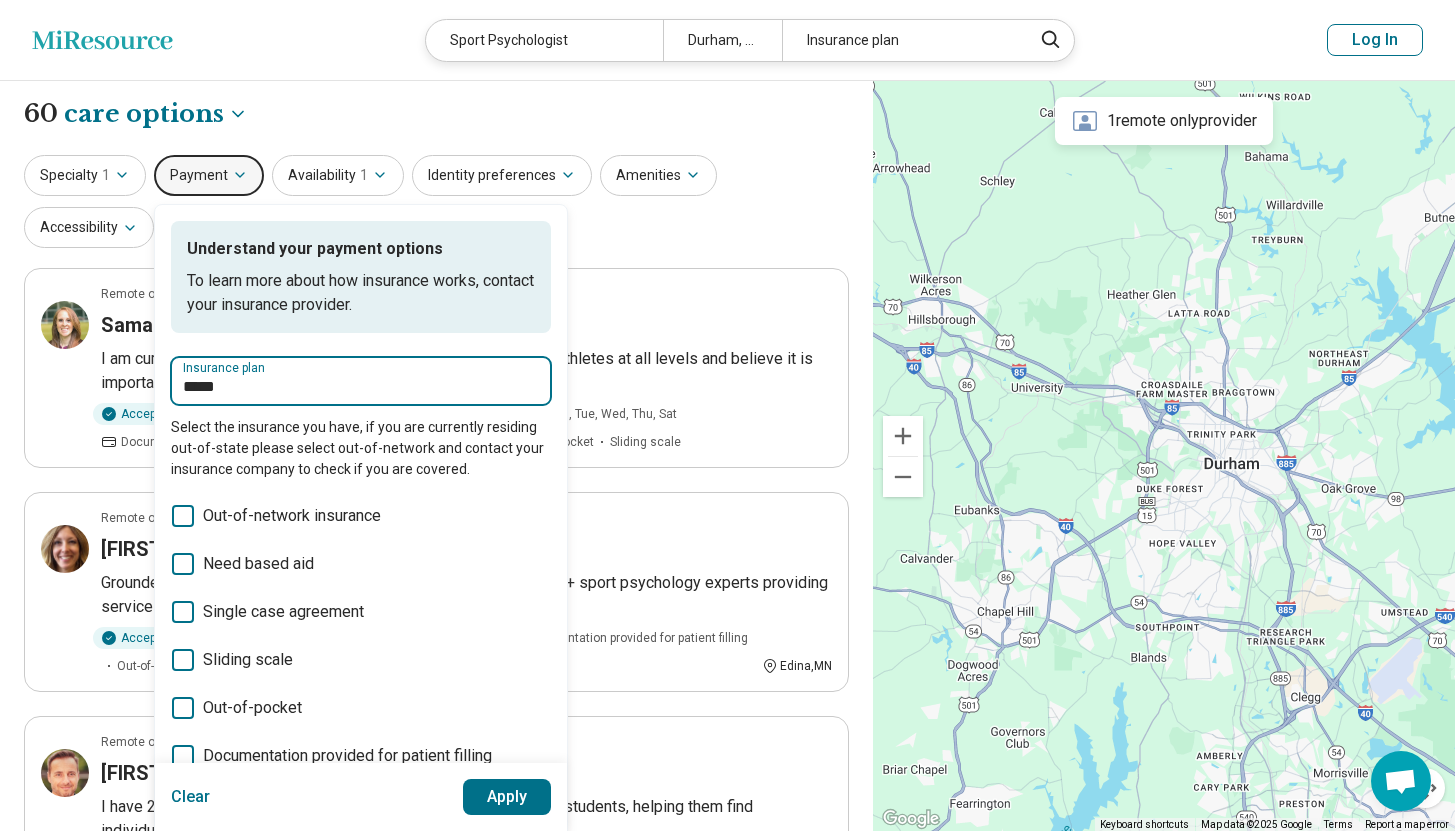 type on "*****" 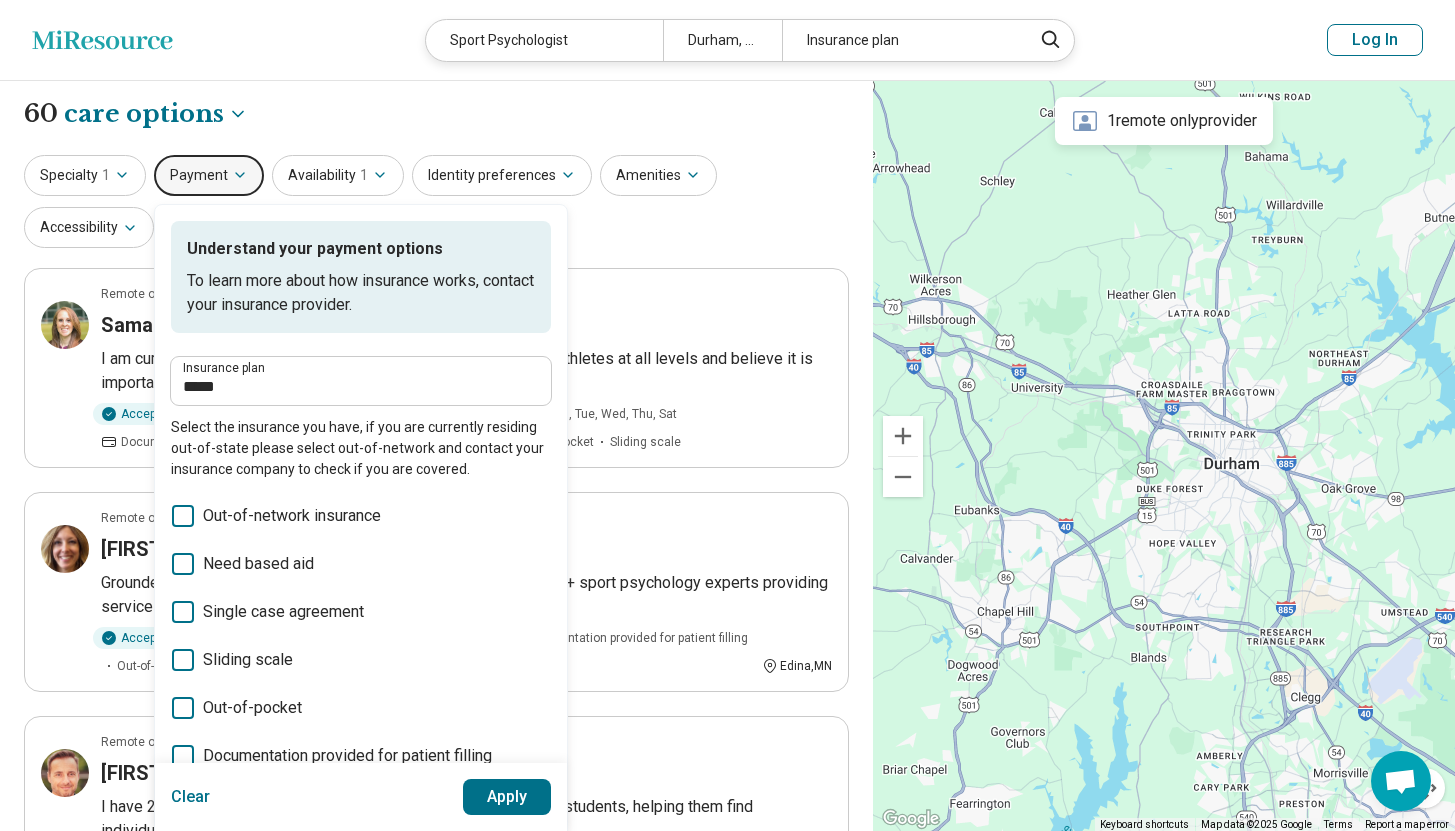 click on "Apply" at bounding box center (507, 797) 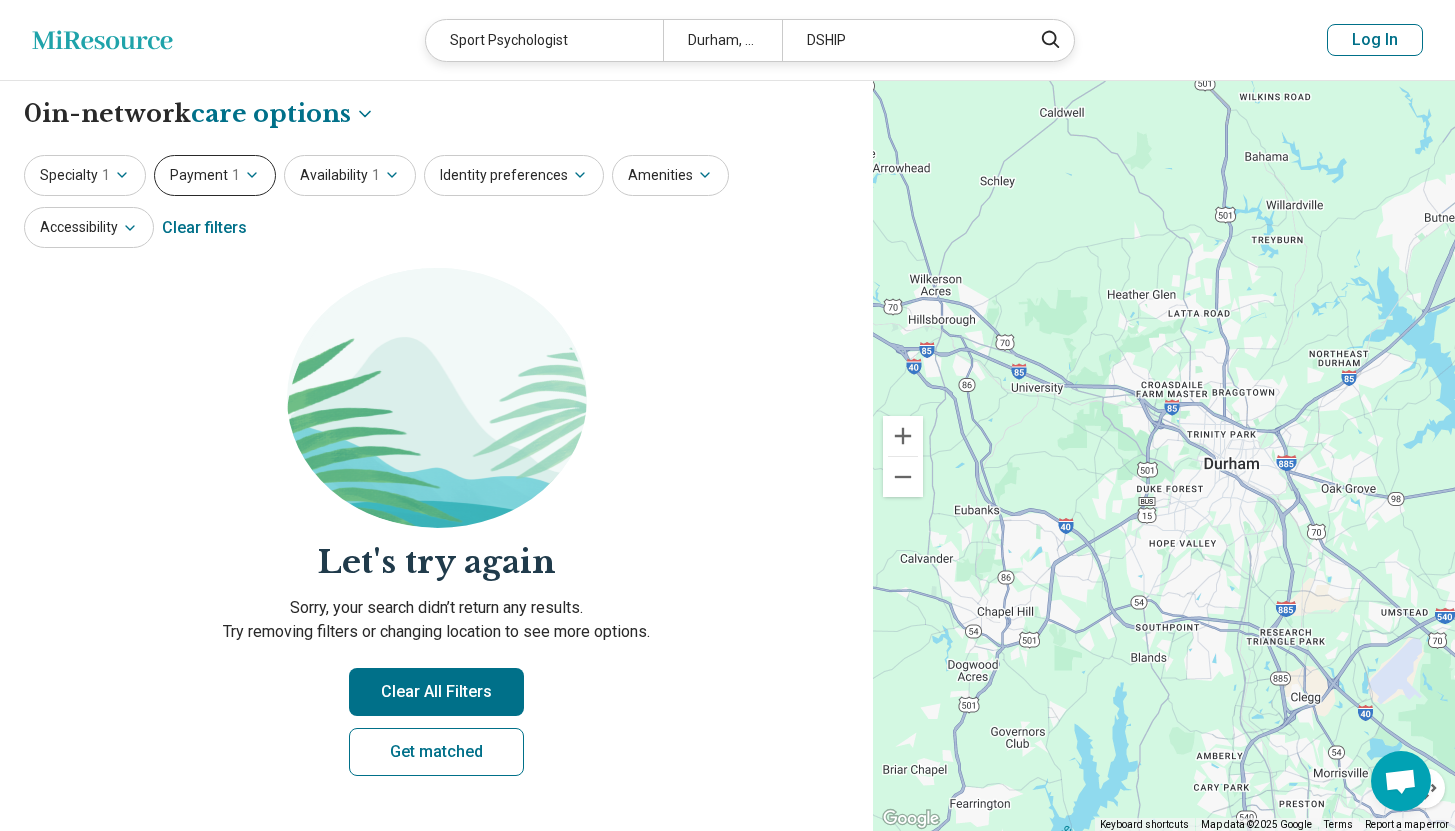 click 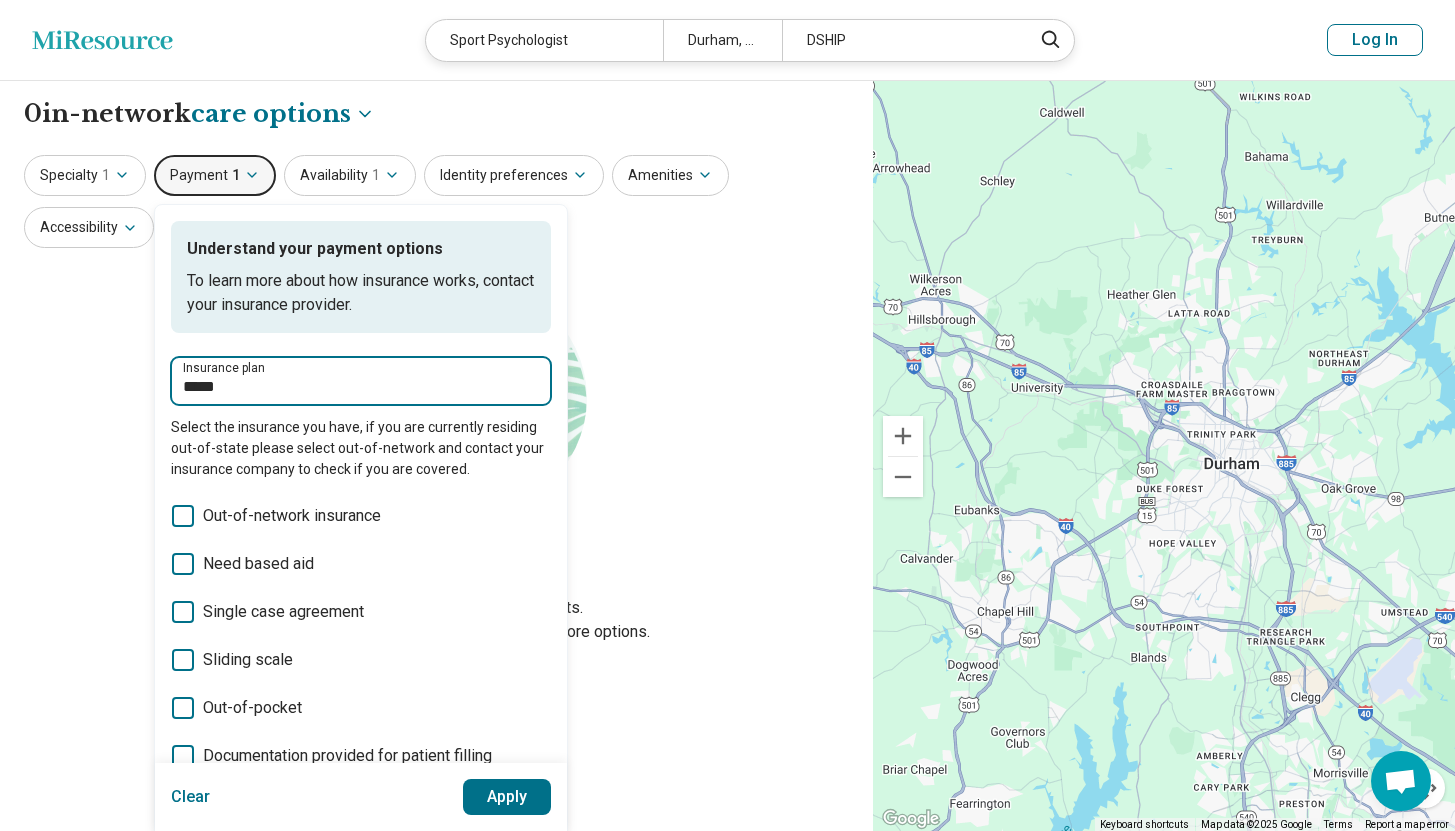 click on "*****" at bounding box center (361, 387) 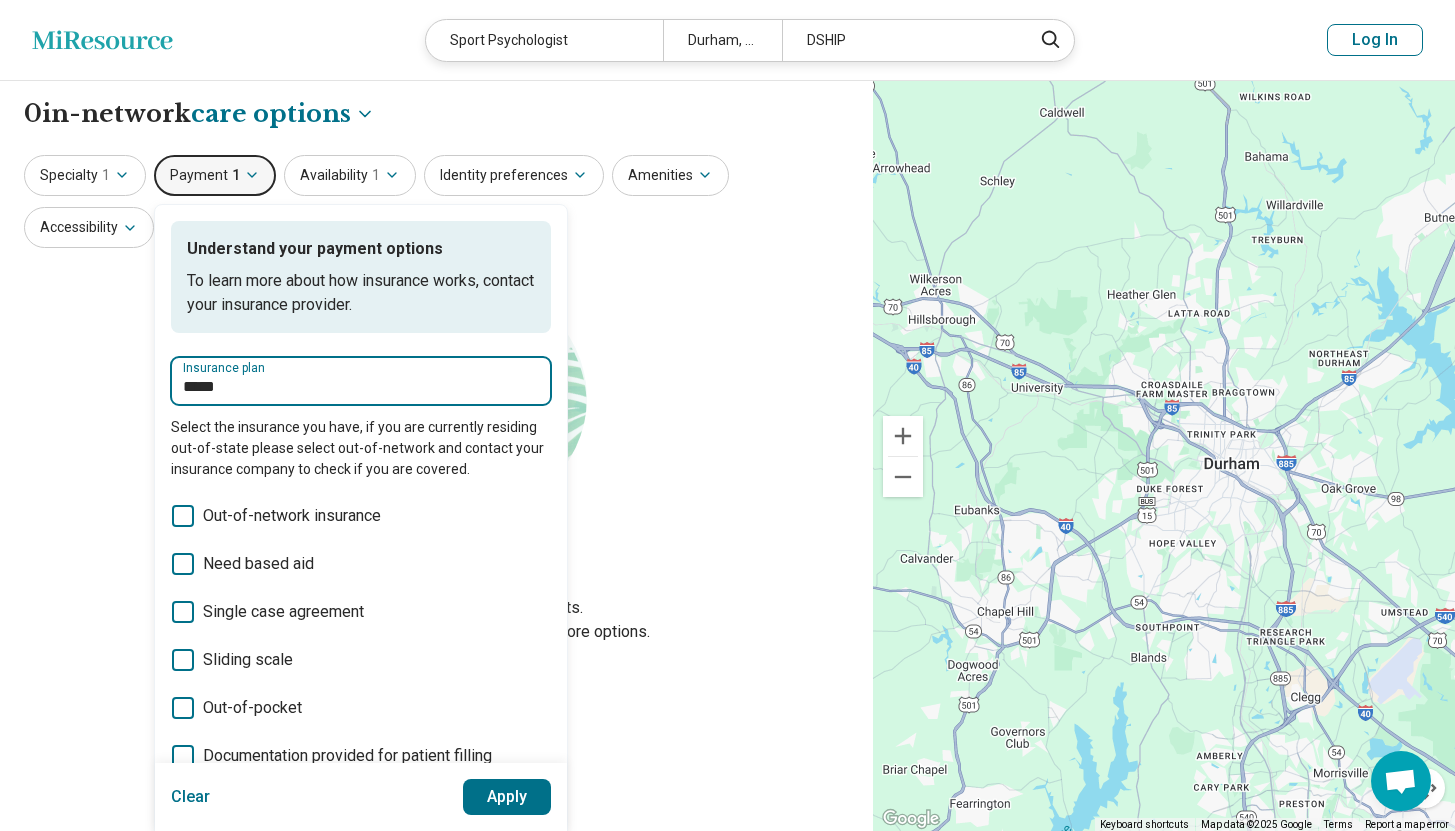 click on "*****" at bounding box center (361, 387) 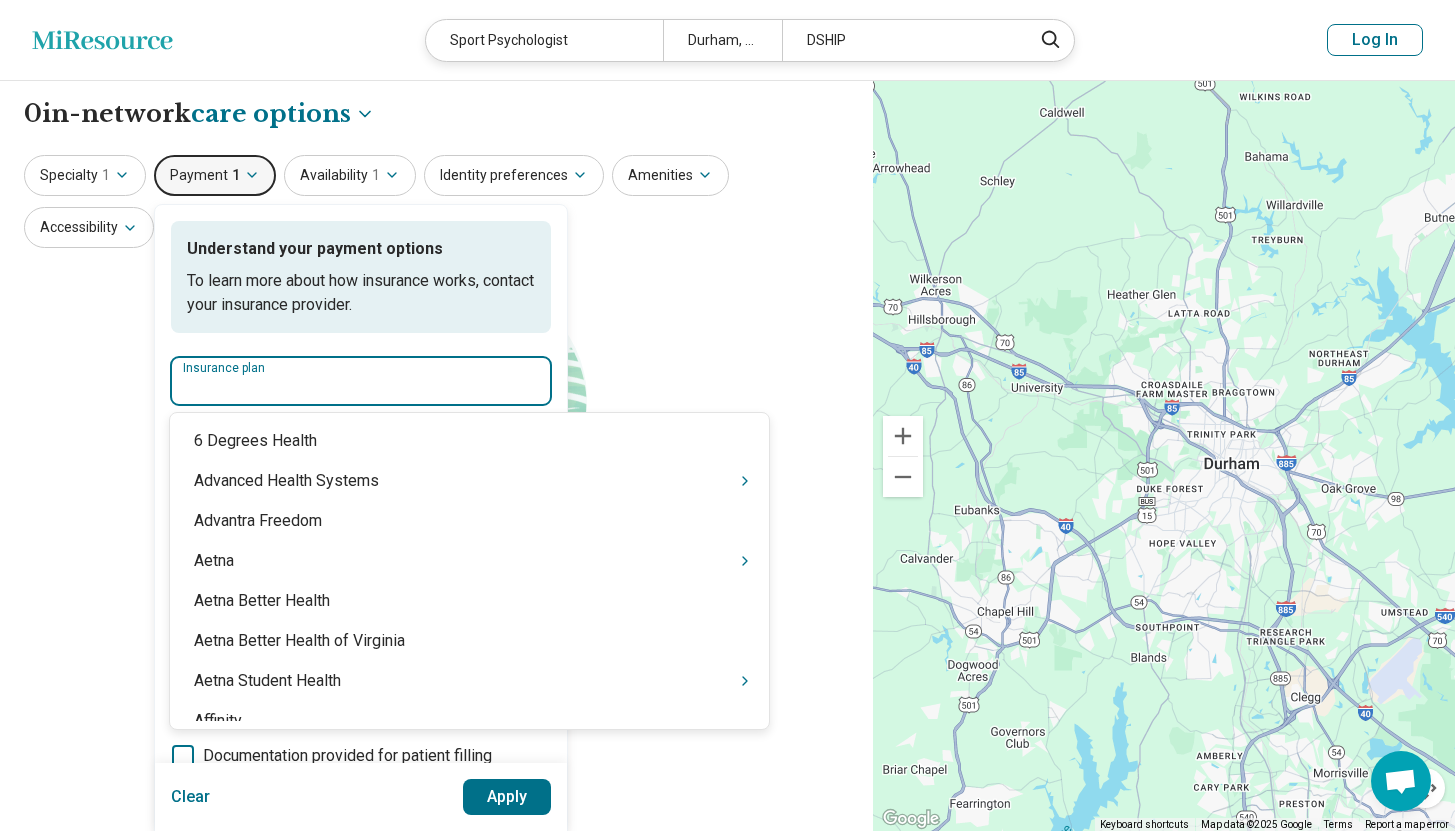 type 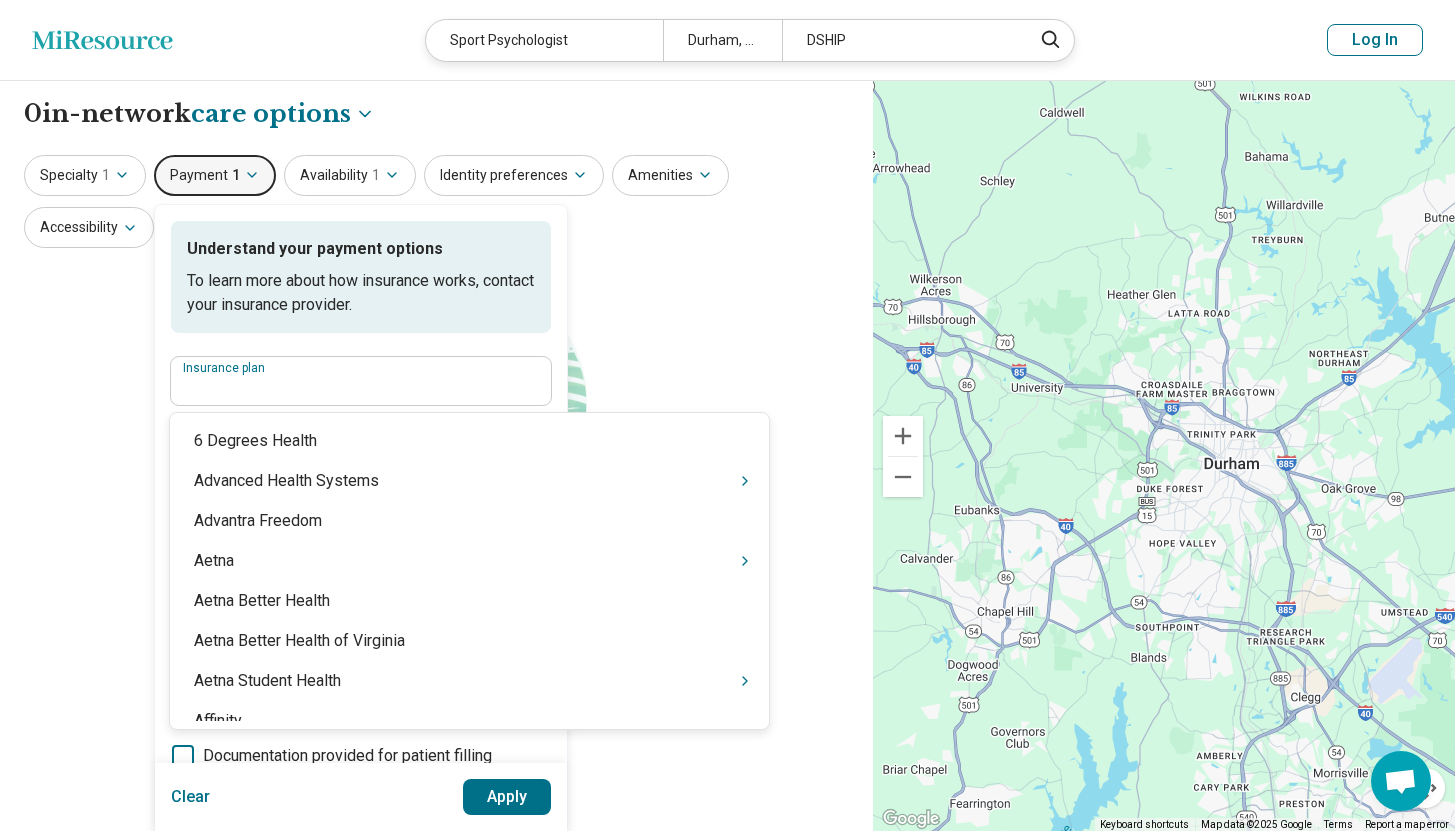 click on "Understand your payment options To learn more about how insurance works, contact your insurance provider. Insurance plan Select the insurance you have, if you are currently residing out-of-state please select out-of-network and contact your insurance company to check if you are covered. Out-of-network insurance Need based aid Single case agreement Sliding scale Out-of-pocket Documentation provided for patient filling Package pricing" at bounding box center (361, 530) 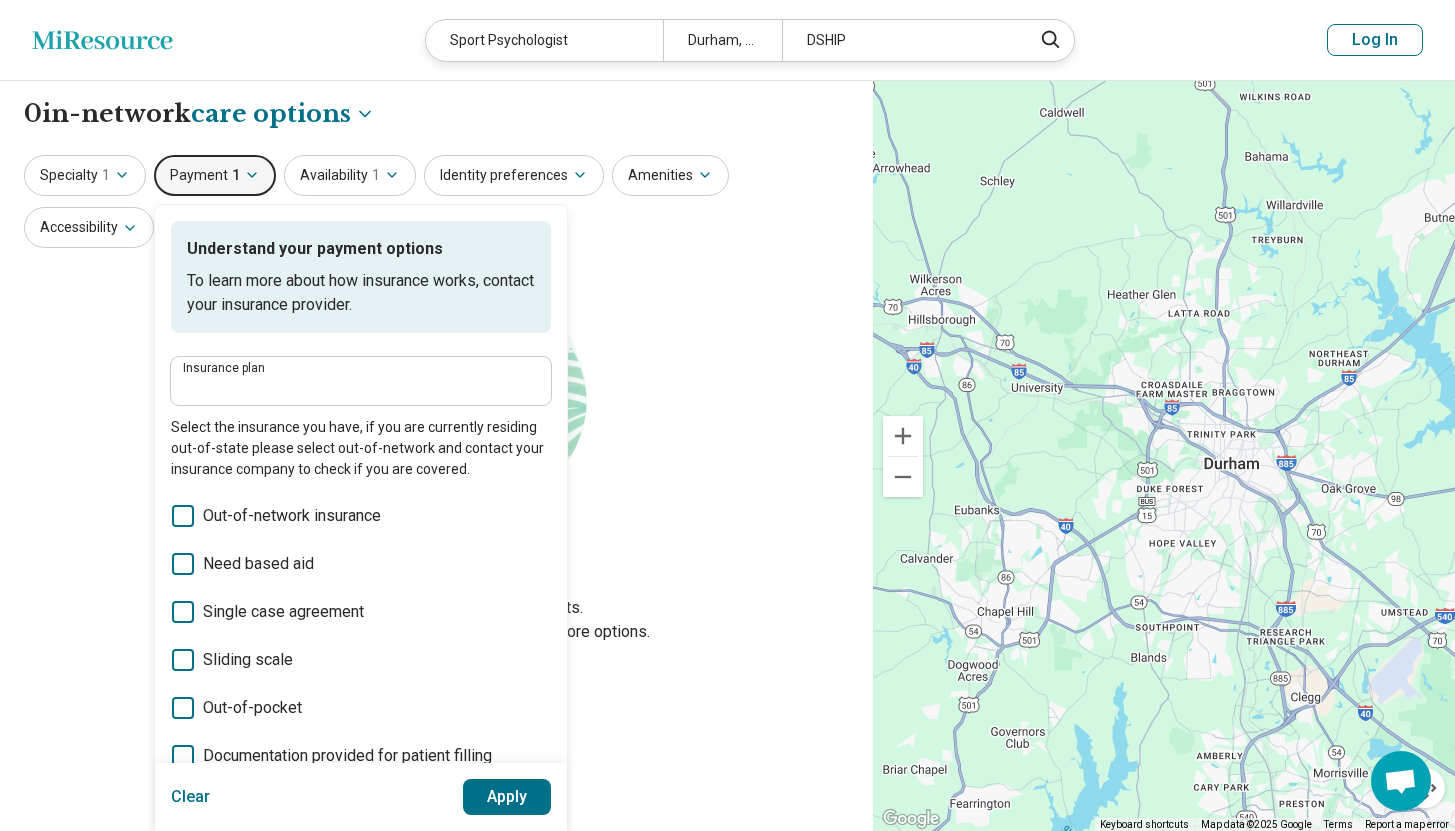 click on "Apply" at bounding box center [507, 797] 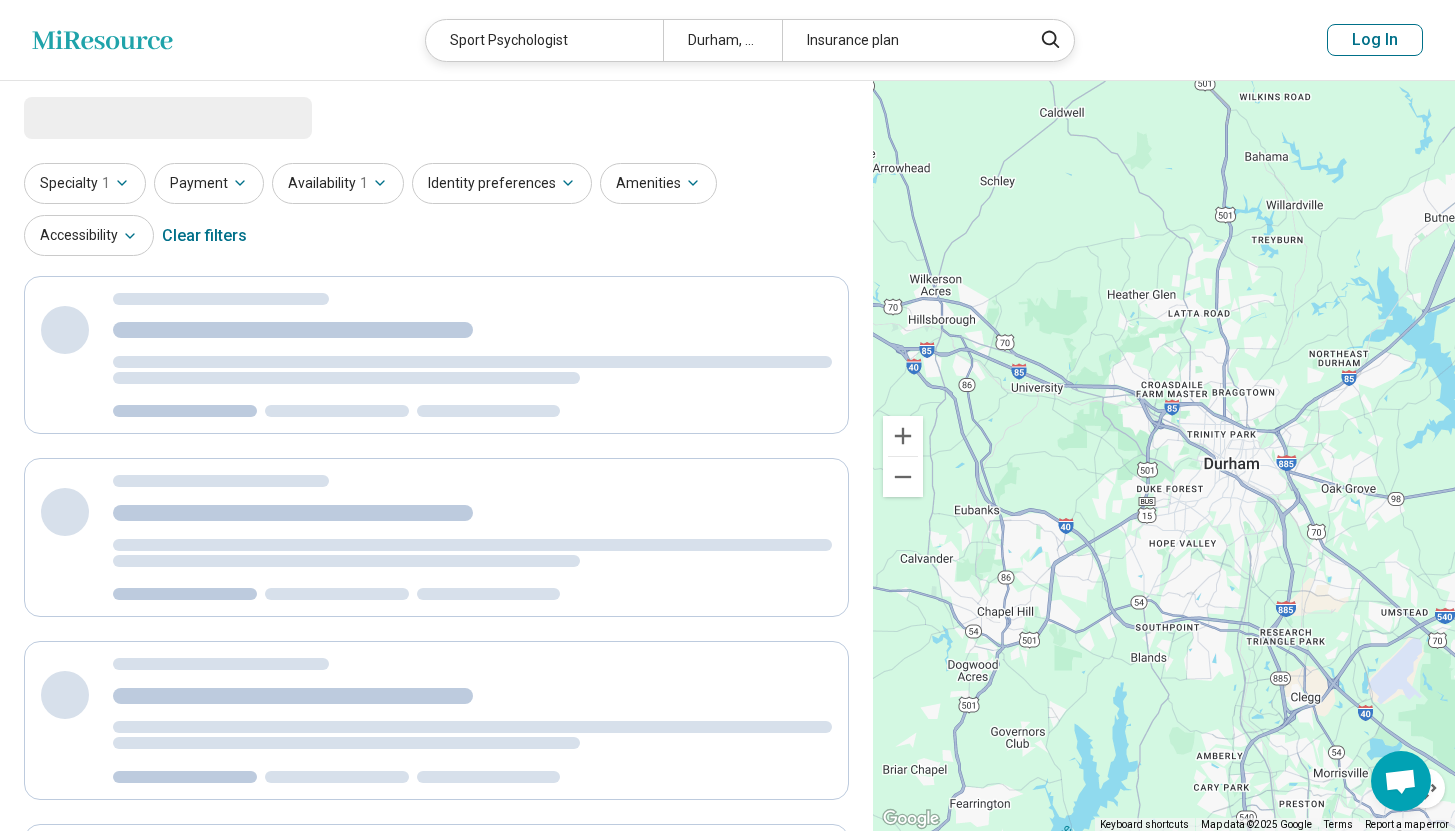 select on "***" 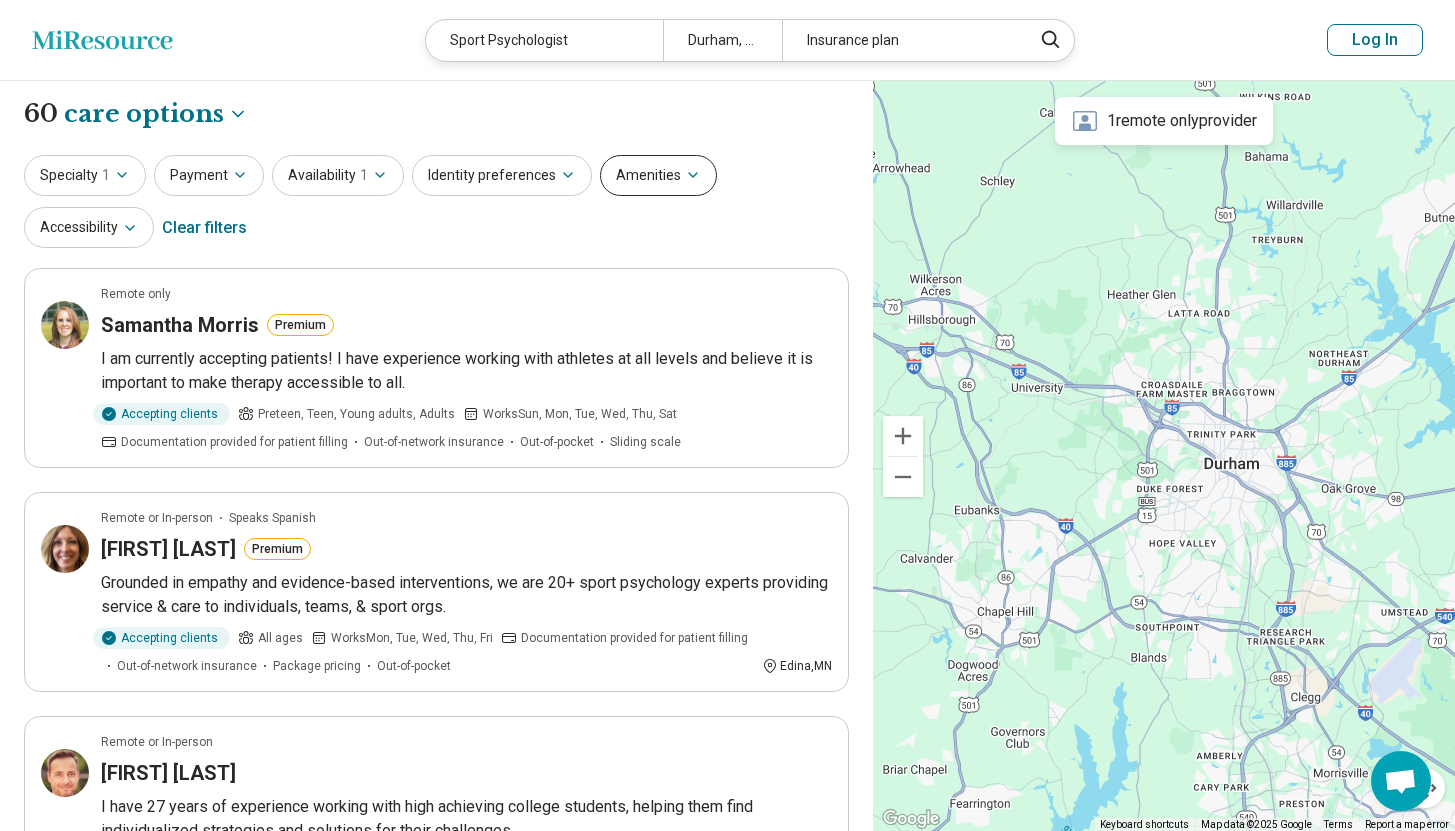 click on "Amenities" at bounding box center (658, 175) 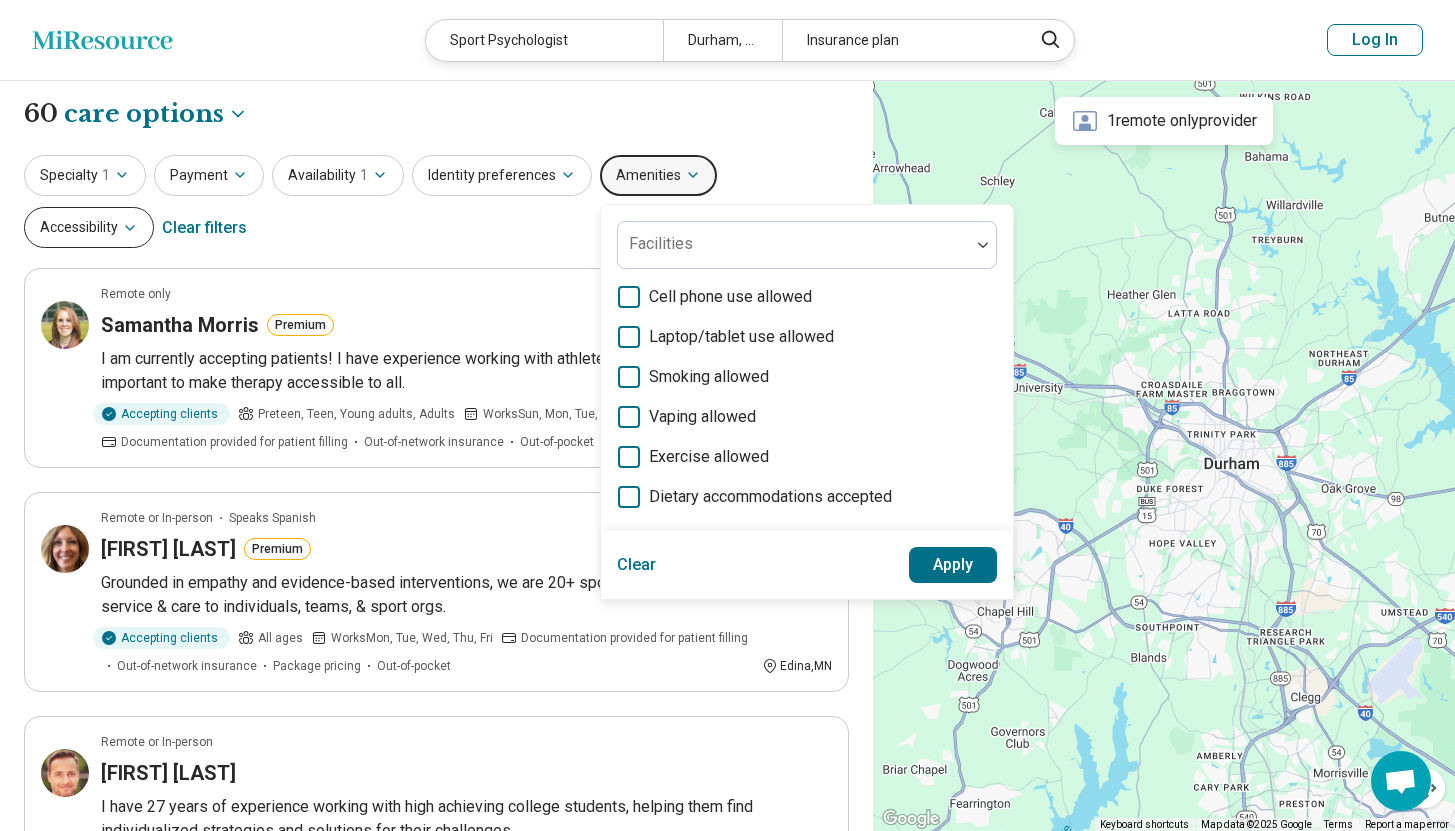 click on "Accessibility" at bounding box center (89, 227) 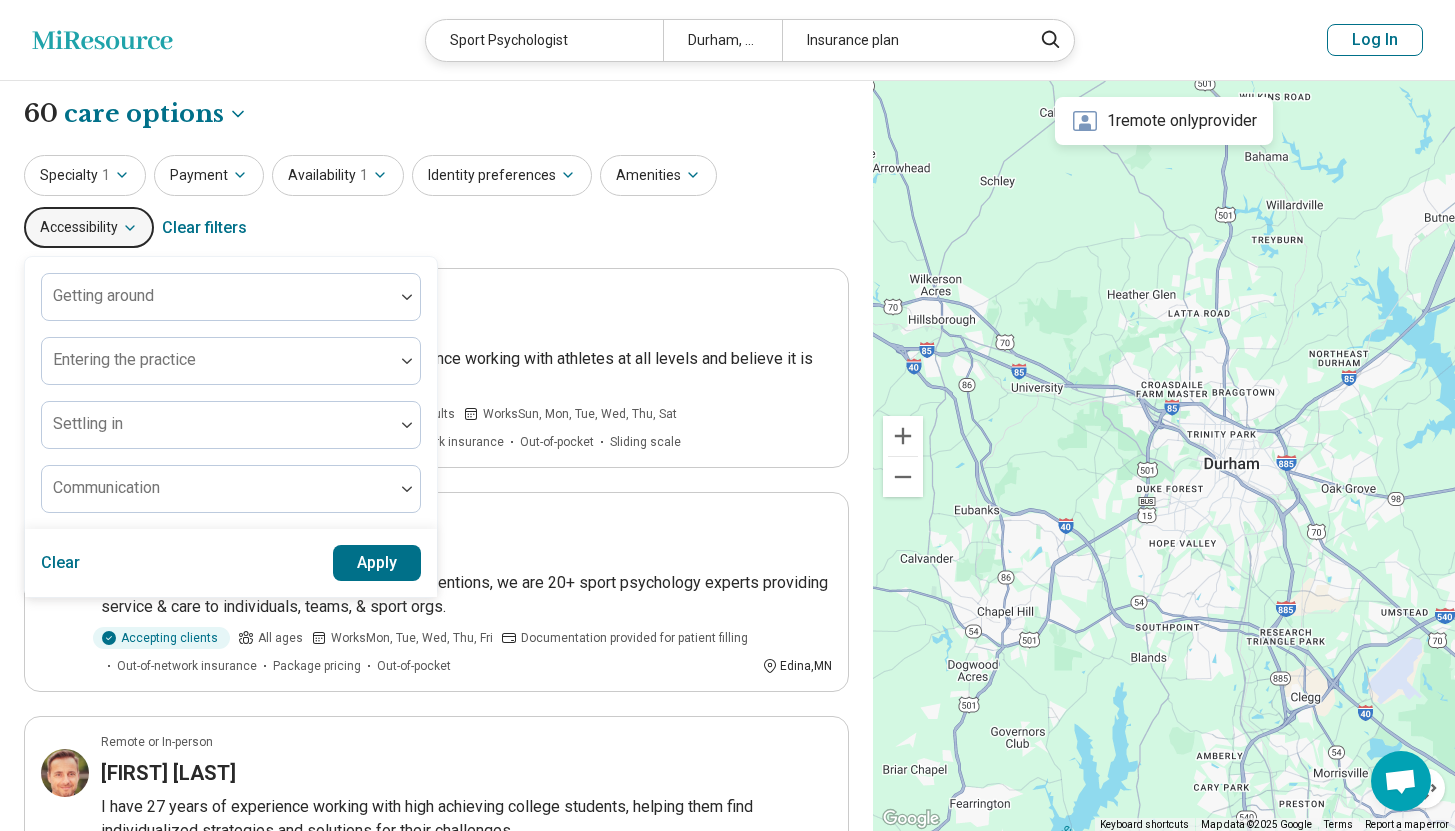 click on "Specialty 1 Payment Availability 1 Identity preferences Amenities Accessibility Getting around Entering the practice Settling in Communication Clear Apply Clear filters" at bounding box center [436, 203] 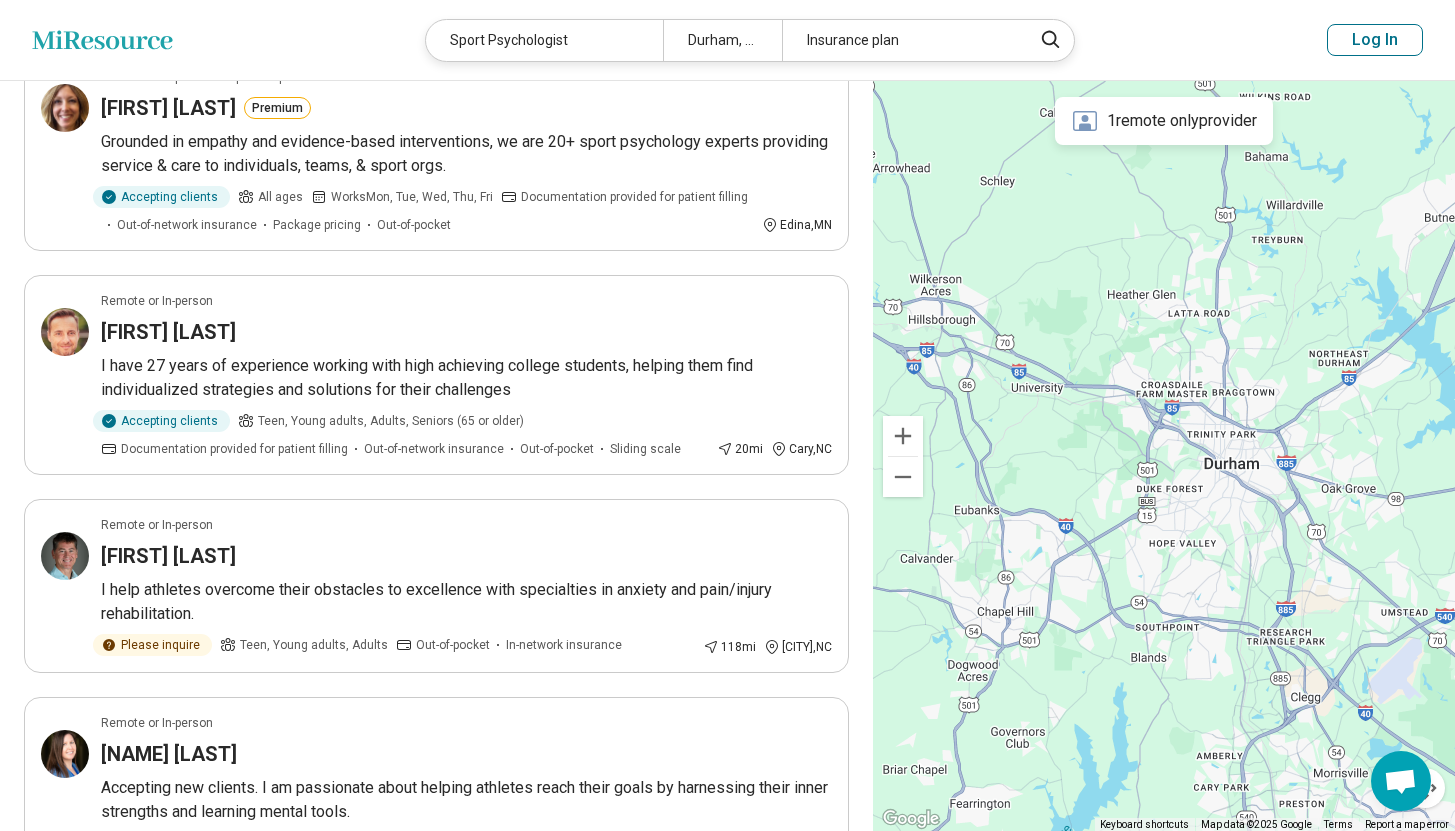scroll, scrollTop: 465, scrollLeft: 0, axis: vertical 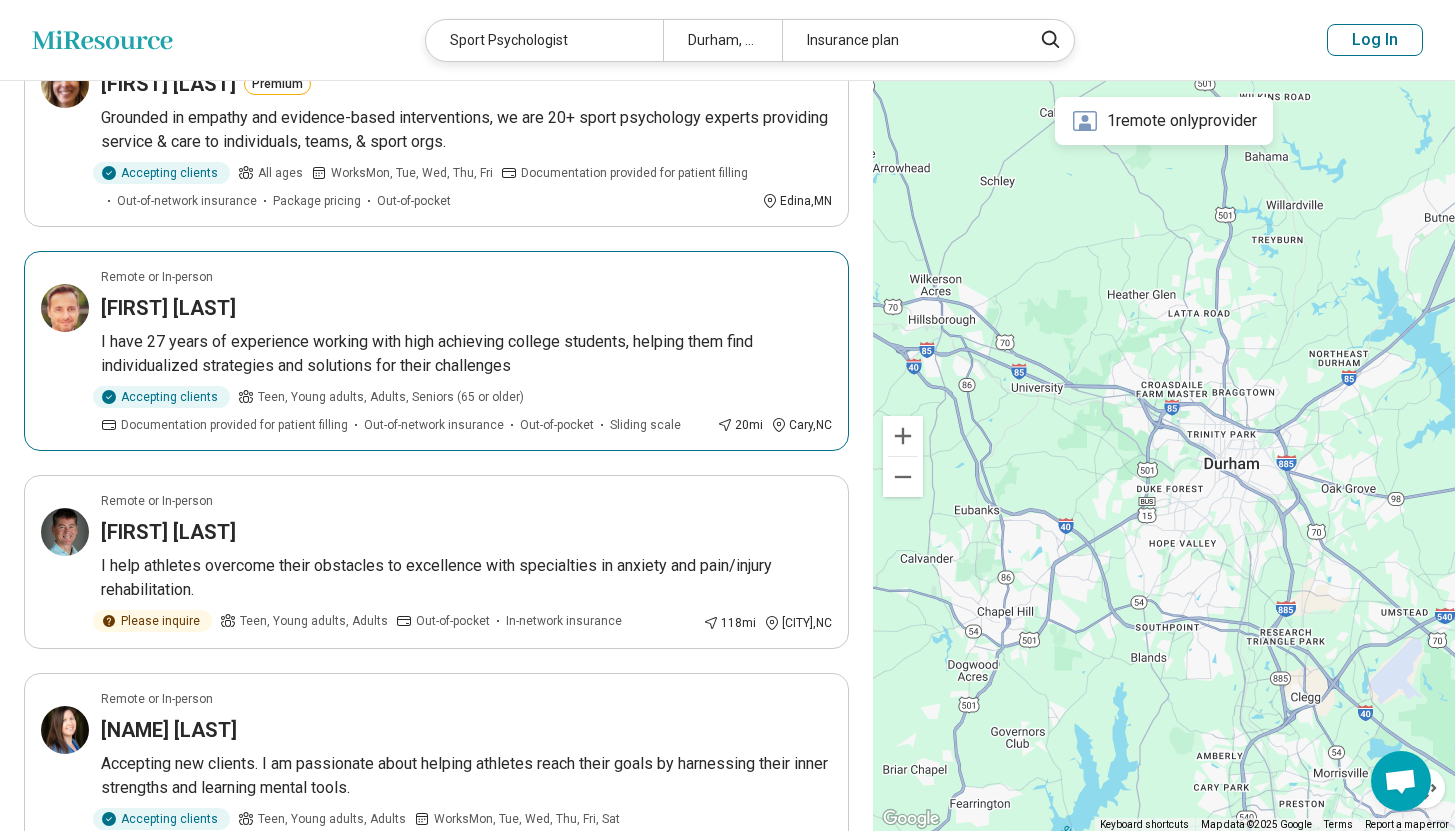 click on "Remote or In-person Bradley Hack I have 27 years of experience working with high achieving college students, helping them find individualized strategies and solutions for their challenges Accepting clients Teen, Young adults, Adults, Seniors (65 or older) Documentation provided for patient filling Out-of-network insurance Out-of-pocket Sliding scale 20  mi Cary ,  NC" at bounding box center [436, 351] 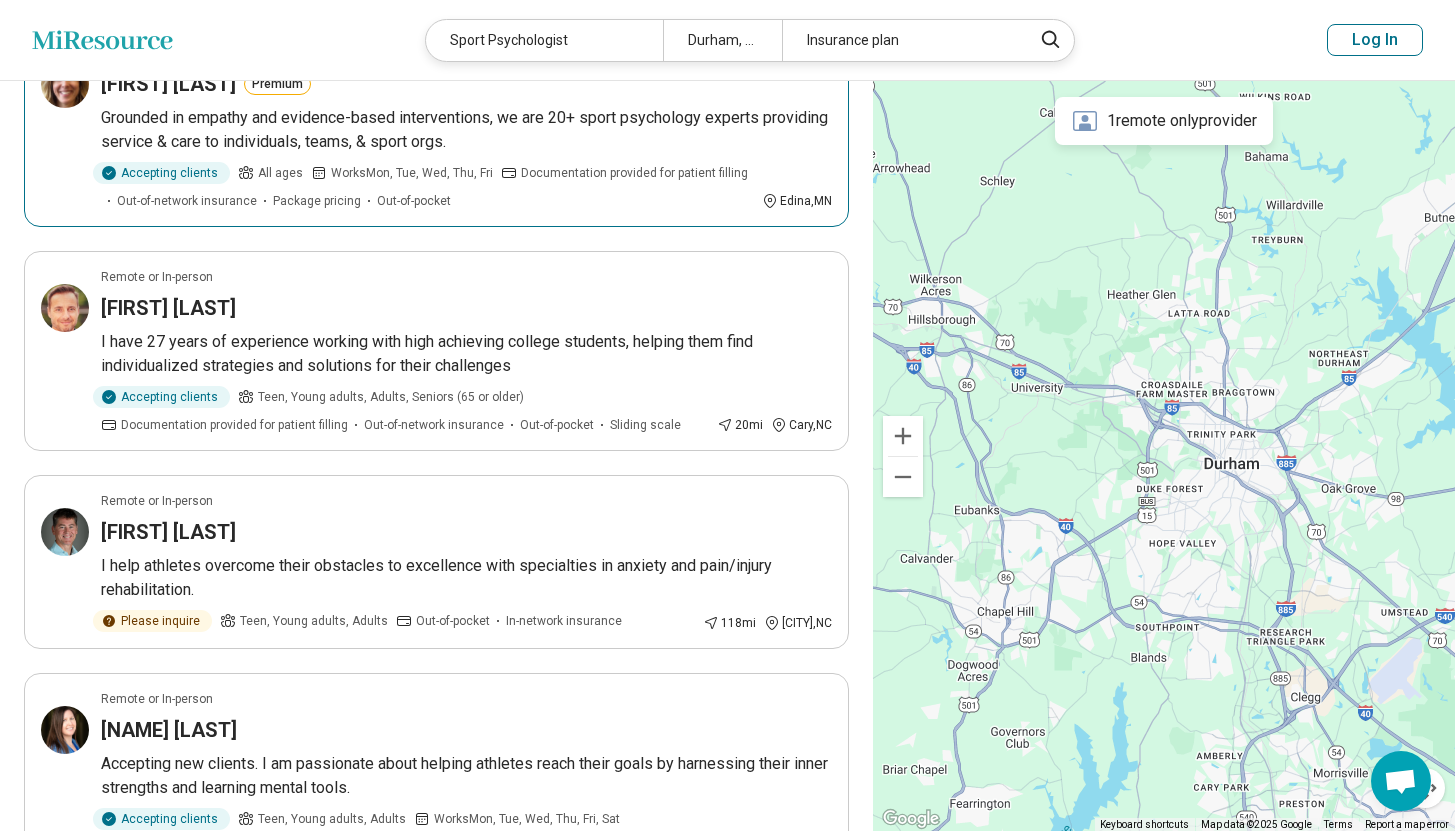click on "Accepting clients All ages Works  Mon, Tue, Wed, Thu, Fri Documentation provided for patient filling Out-of-network insurance Package pricing Out-of-pocket" at bounding box center (427, 186) 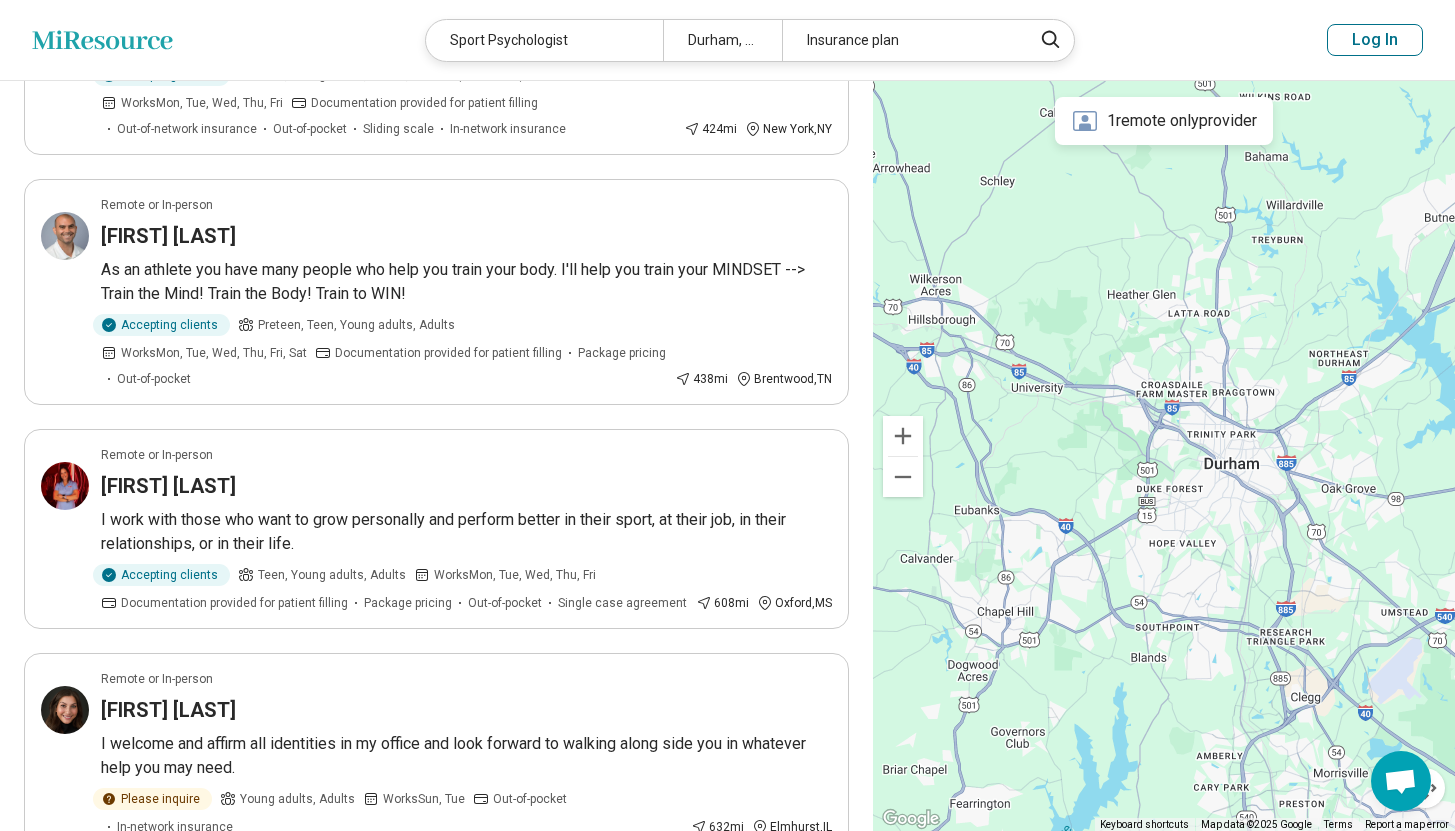 scroll, scrollTop: 1661, scrollLeft: 0, axis: vertical 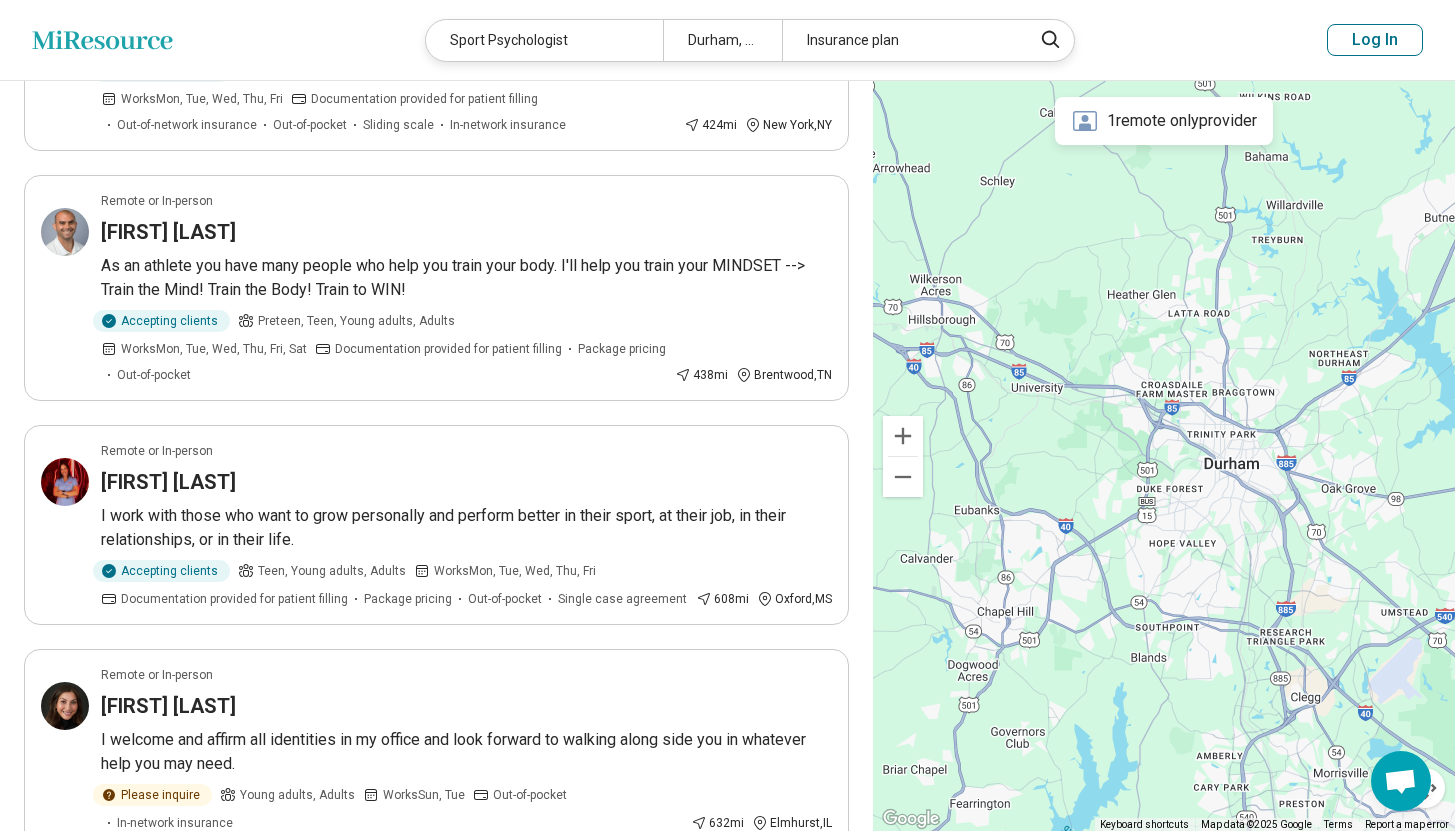 drag, startPoint x: 1469, startPoint y: 129, endPoint x: 1343, endPoint y: 379, distance: 279.95715 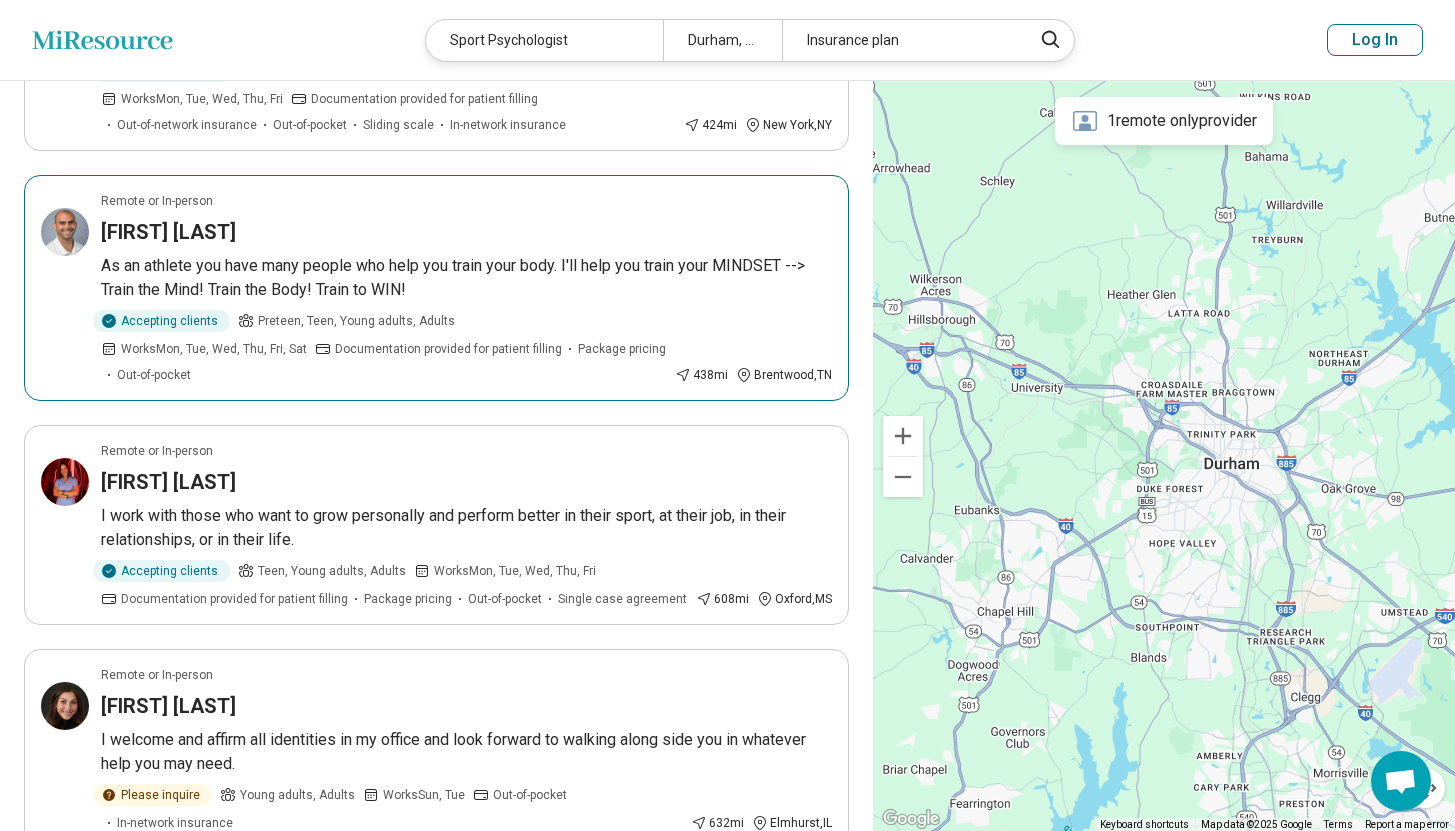 click on "Remote or In-person Tim White As an athlete you have many people who help you train your body.
I'll help you train your MINDSET  -->  Train the Mind! Train the Body! Train to WIN! Accepting clients Preteen, Teen, Young adults, Adults Works  Mon, Tue, Wed, Thu, Fri, Sat Documentation provided for patient filling Package pricing Out-of-pocket 438  mi Brentwood ,  TN" at bounding box center (436, 288) 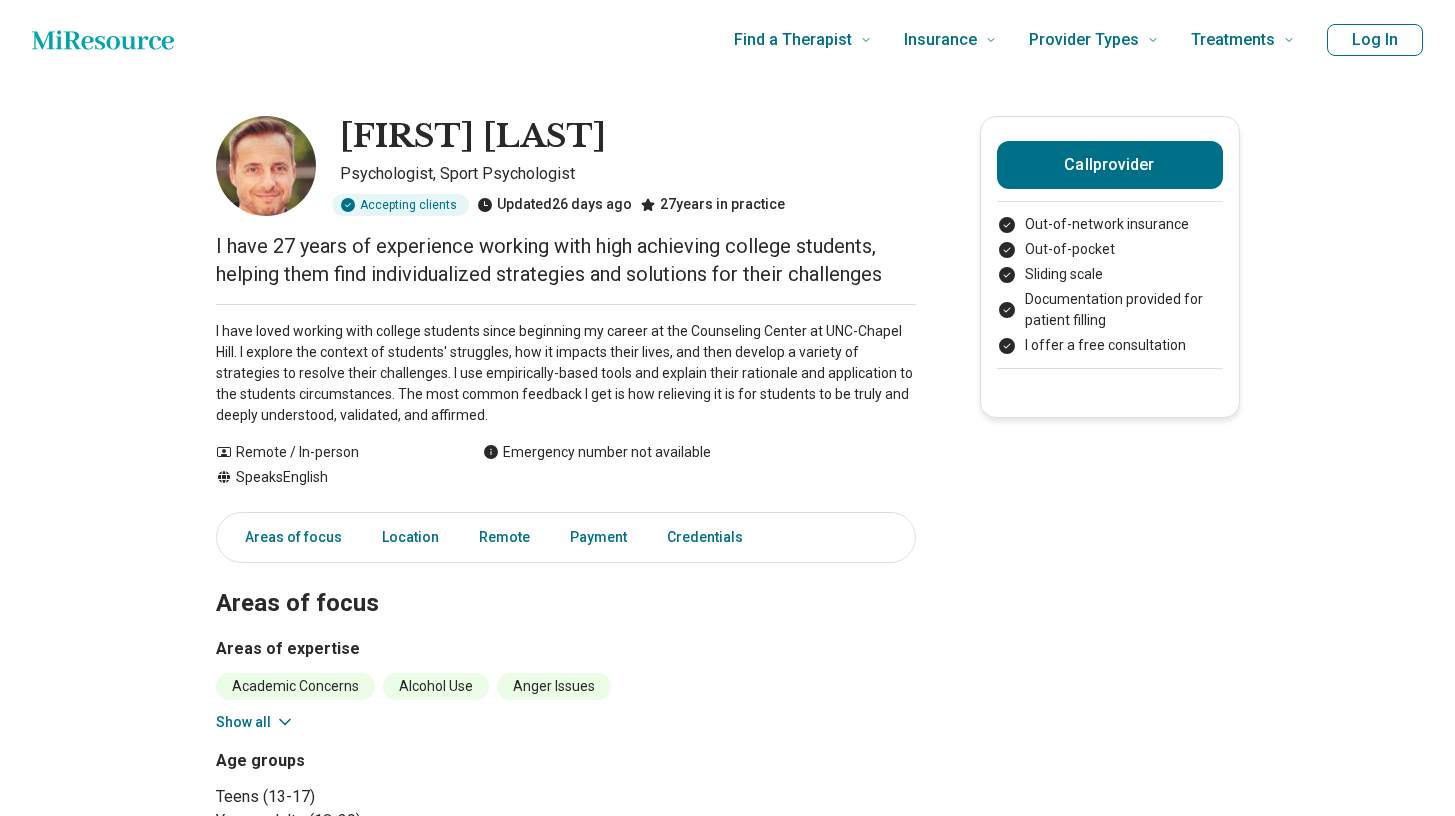 scroll, scrollTop: 0, scrollLeft: 0, axis: both 